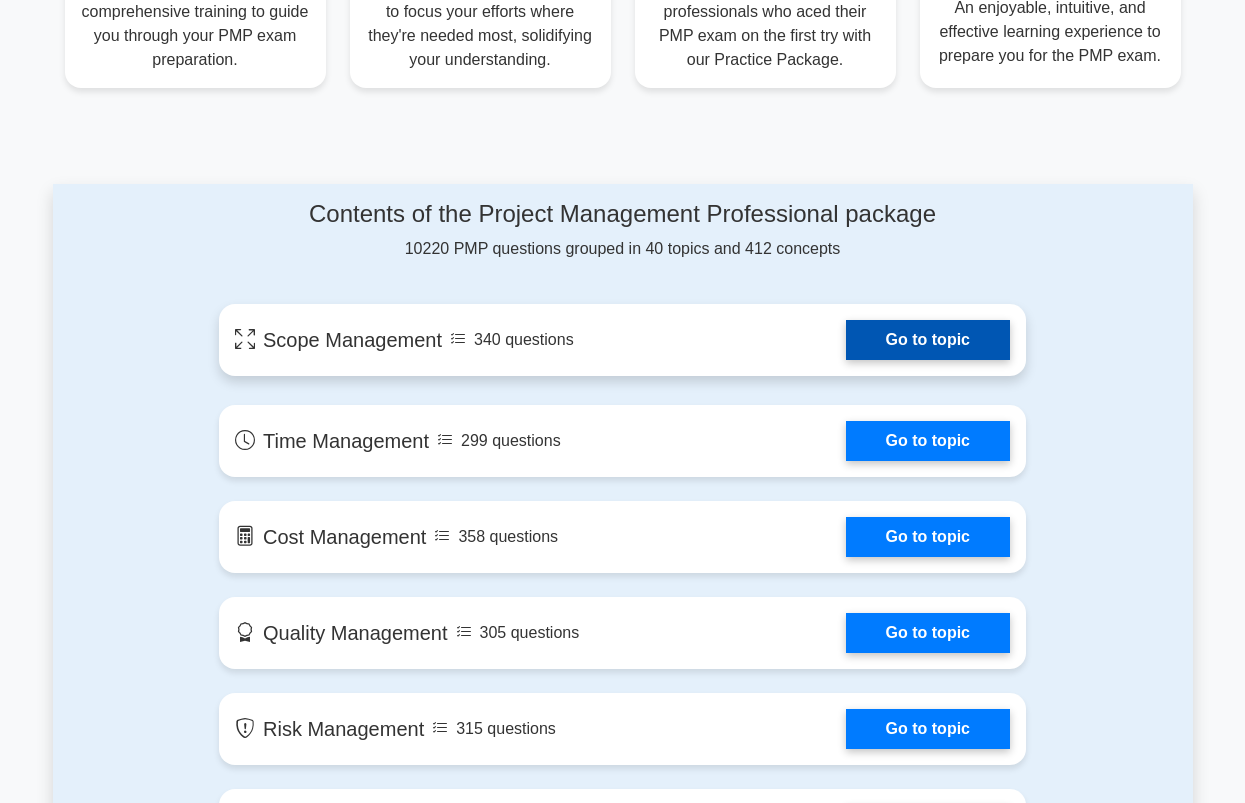 scroll, scrollTop: 900, scrollLeft: 0, axis: vertical 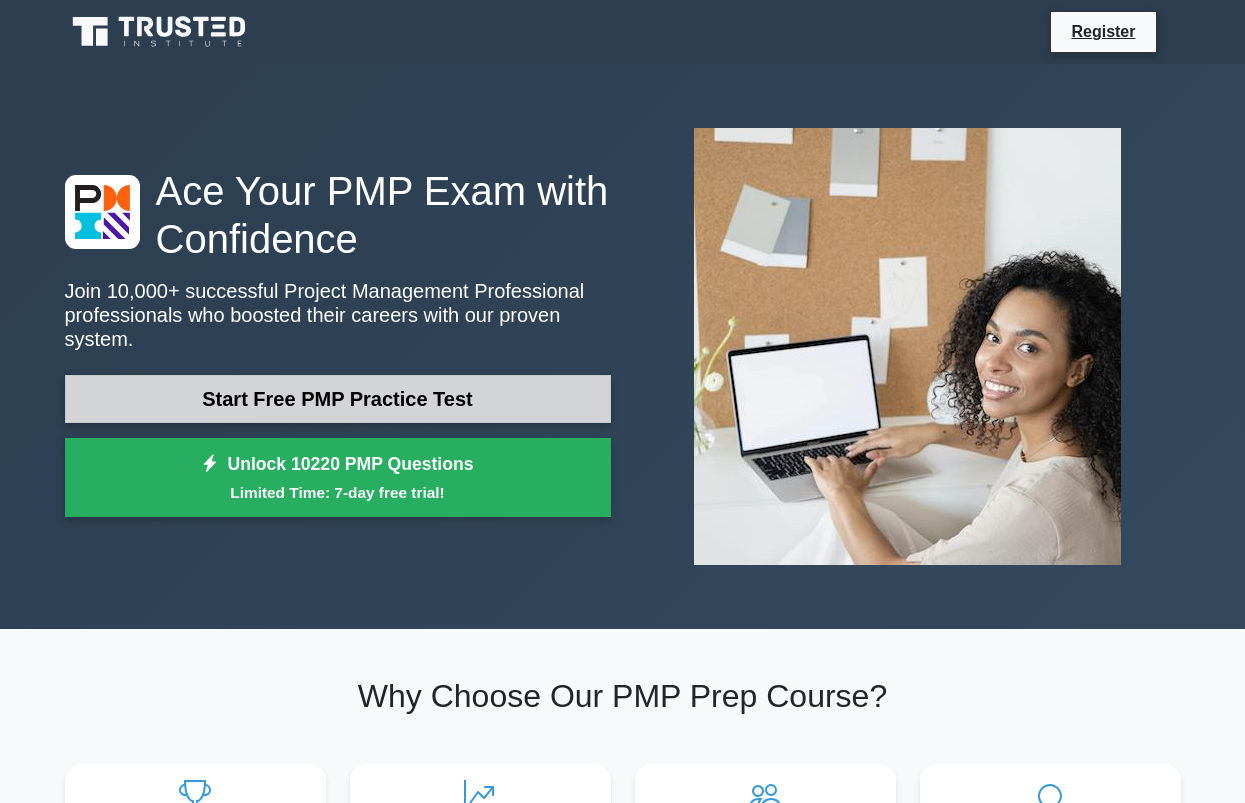 click on "Start Free PMP Practice Test" at bounding box center [338, 399] 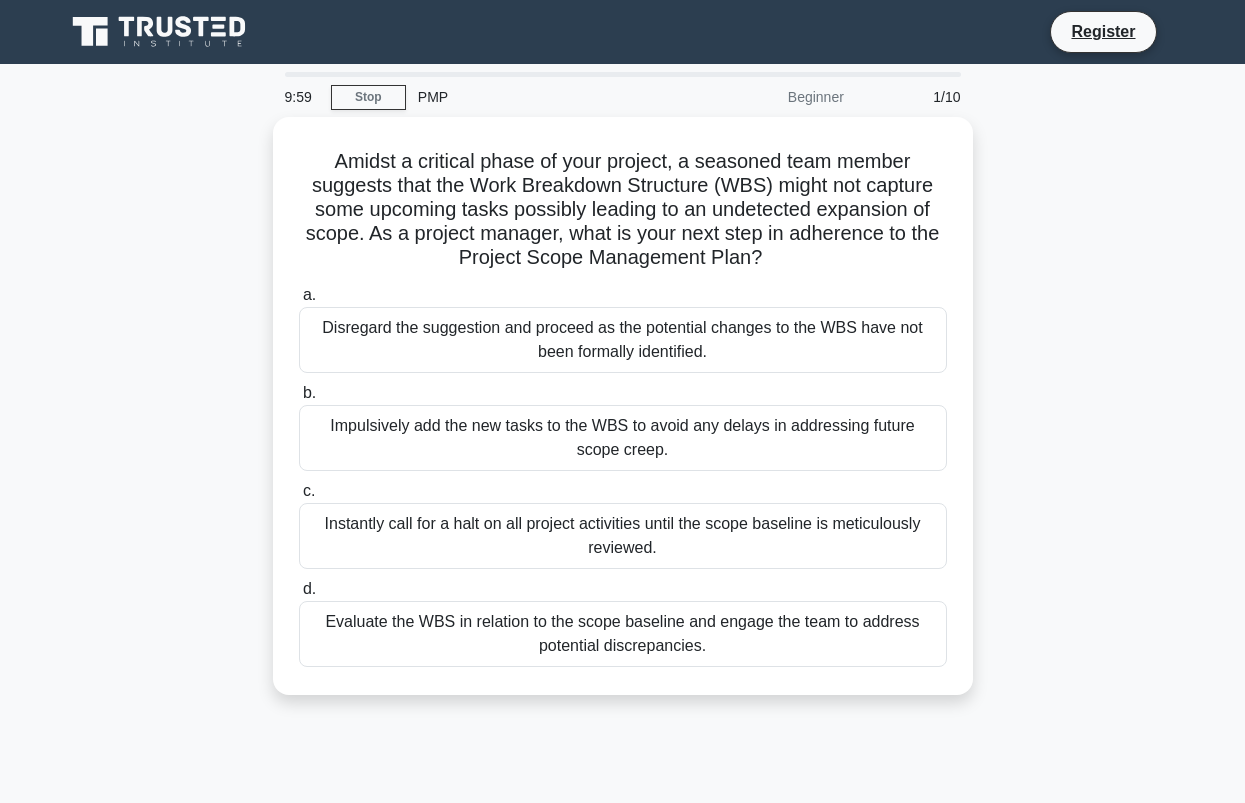 scroll, scrollTop: 0, scrollLeft: 0, axis: both 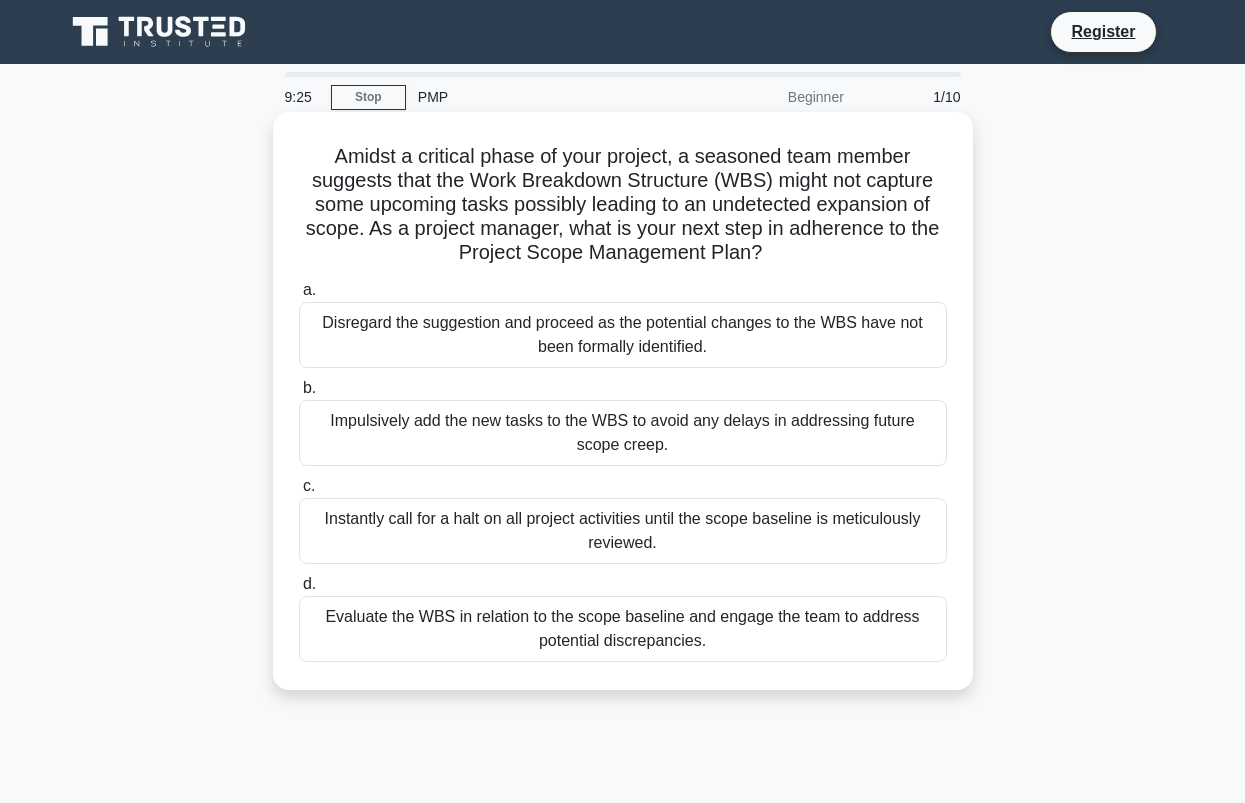 click on "a." at bounding box center [309, 289] 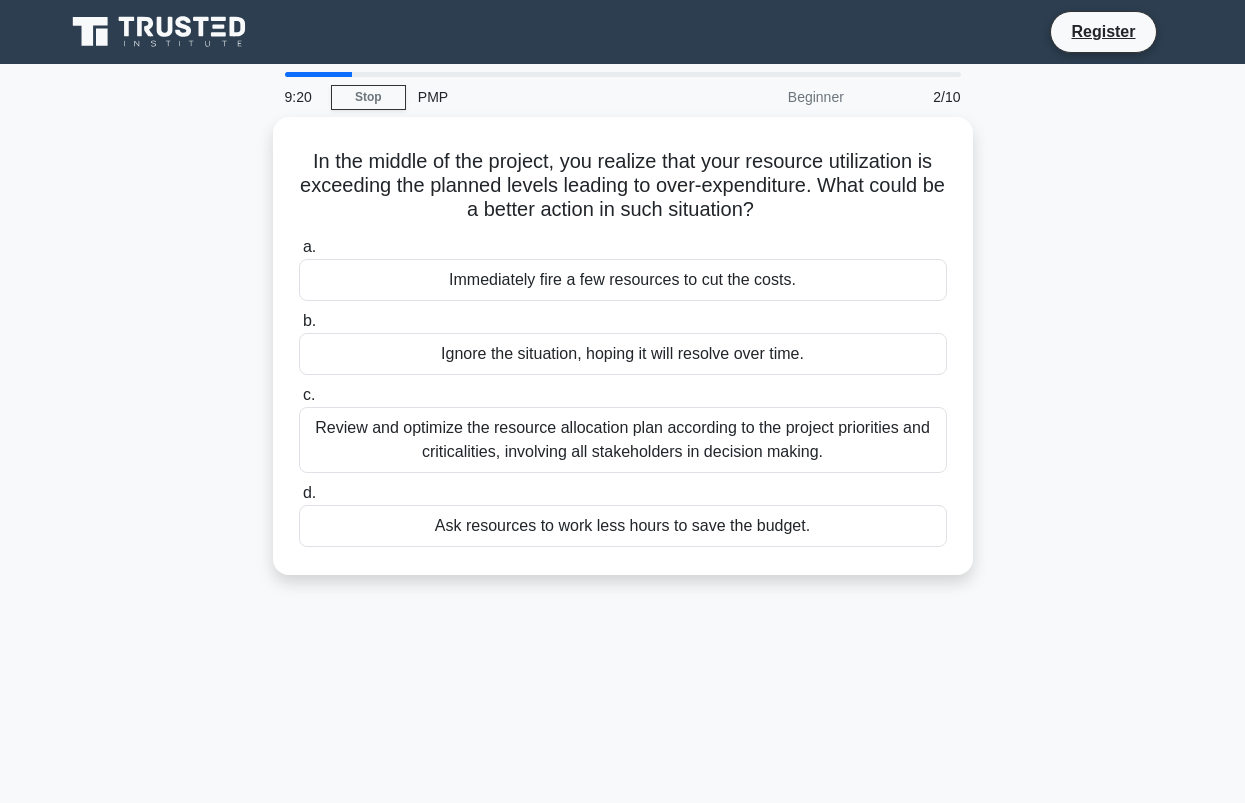 click on "9:20
Stop
PMP
Beginner
2/10" at bounding box center [623, 97] 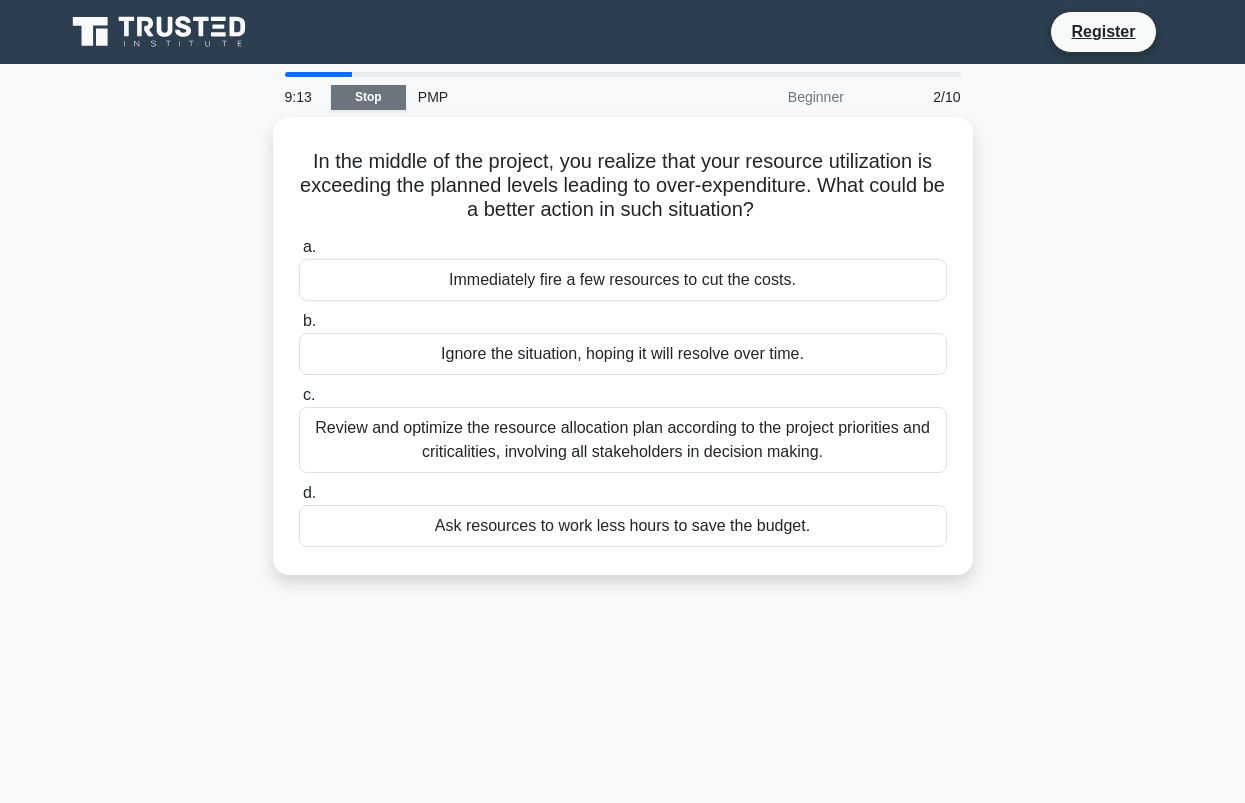 click on "Stop" at bounding box center (368, 97) 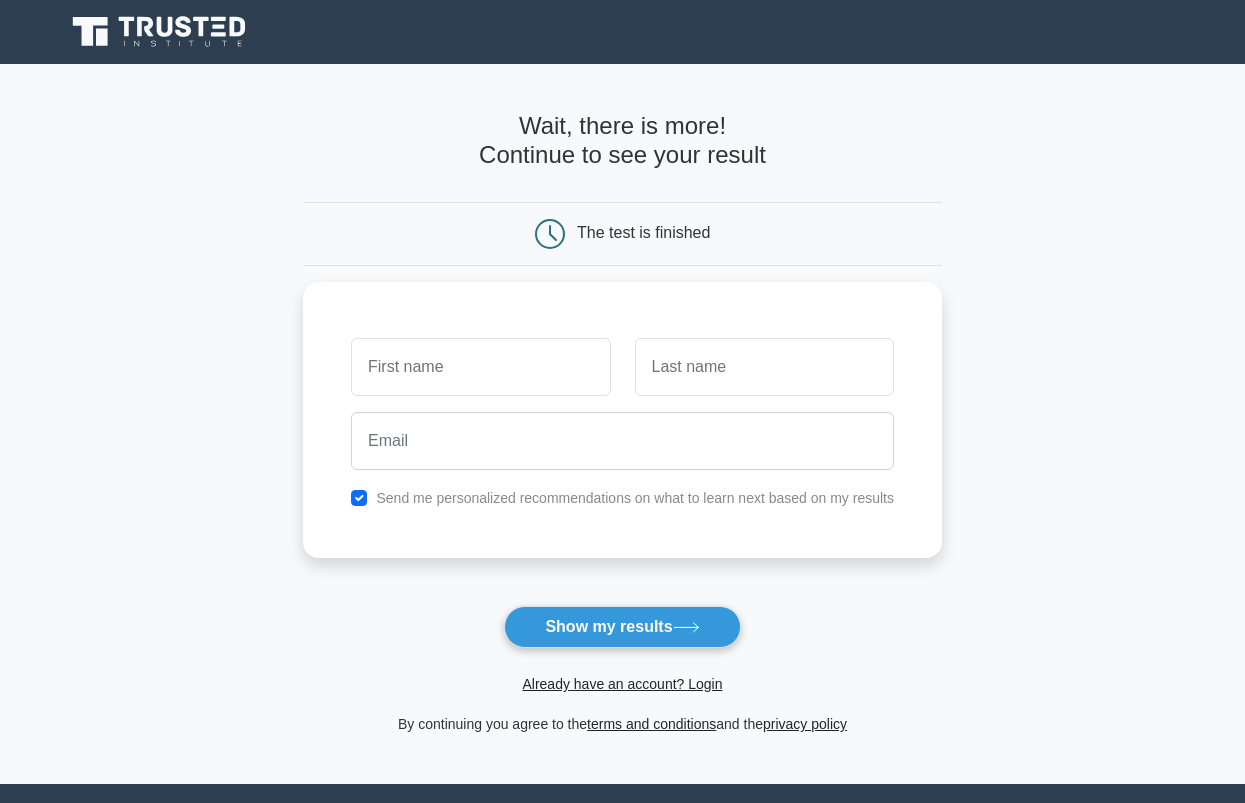 scroll, scrollTop: 0, scrollLeft: 0, axis: both 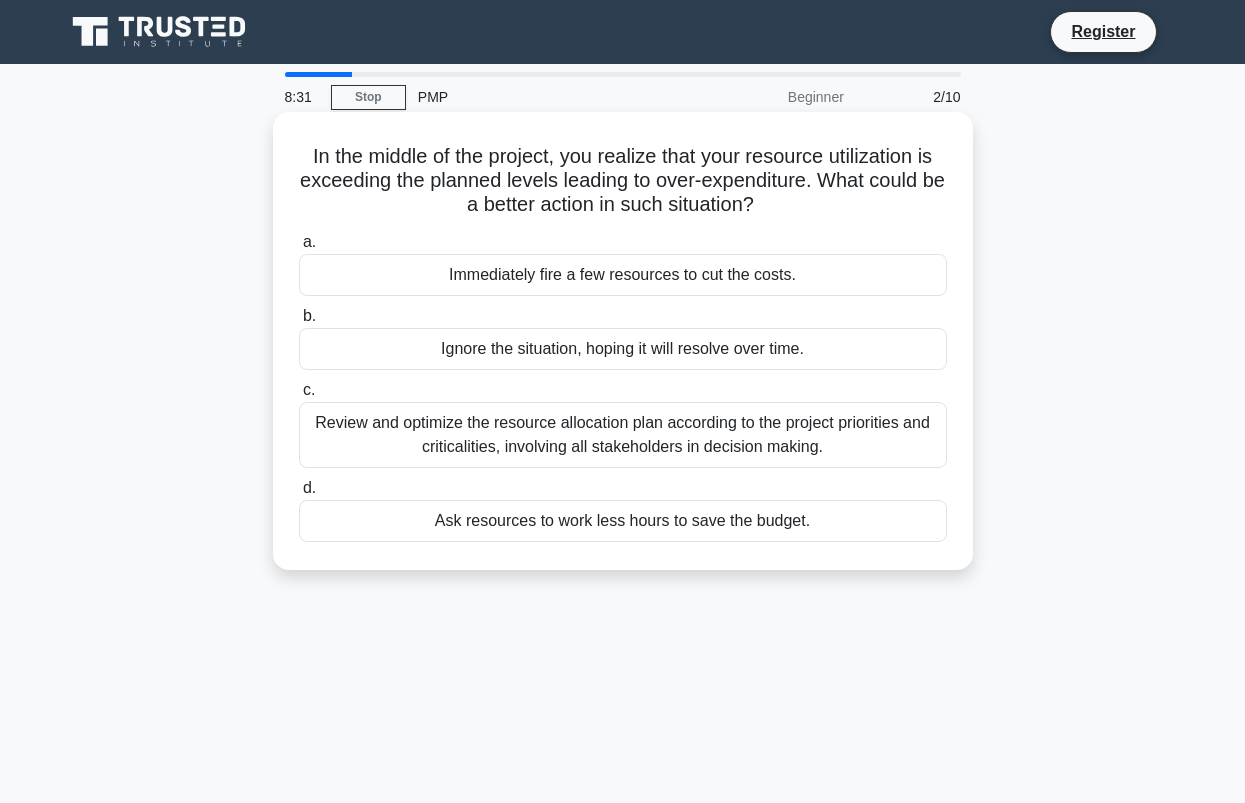 click on "c." at bounding box center (309, 389) 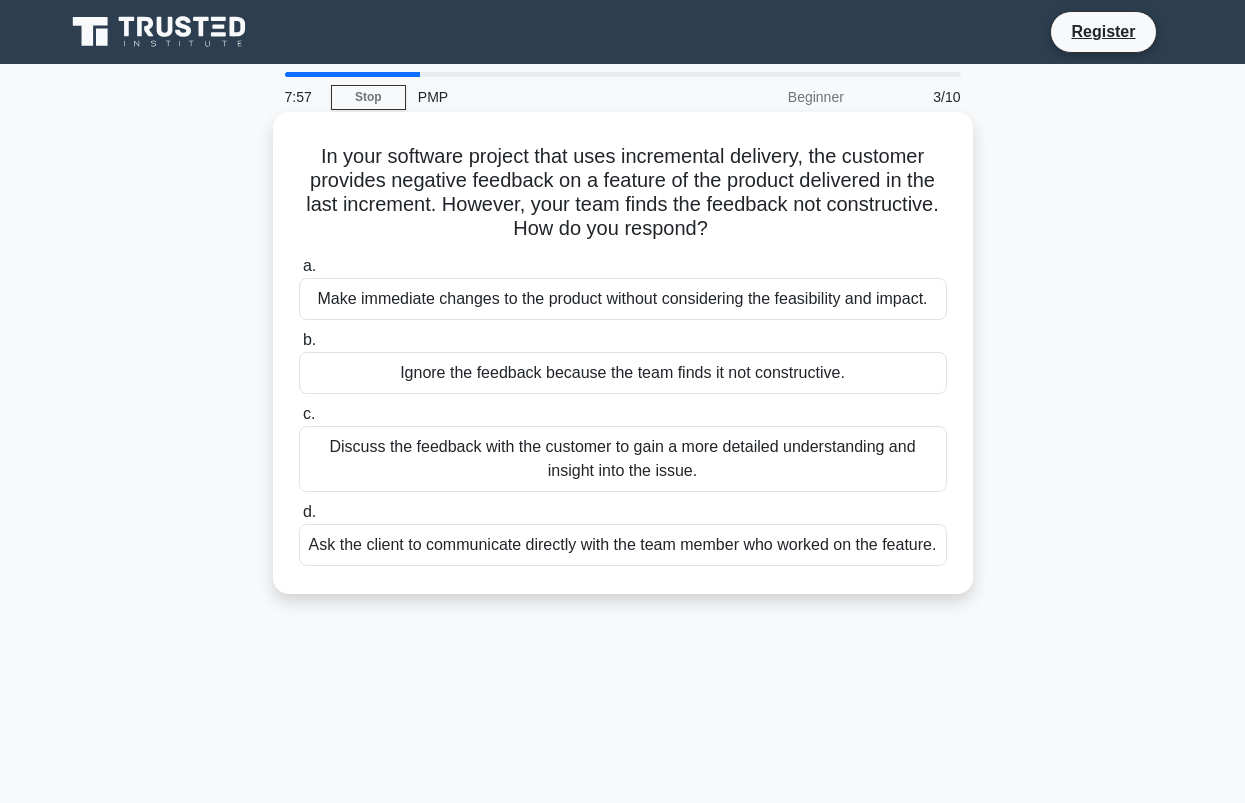 click on "c." at bounding box center (309, 413) 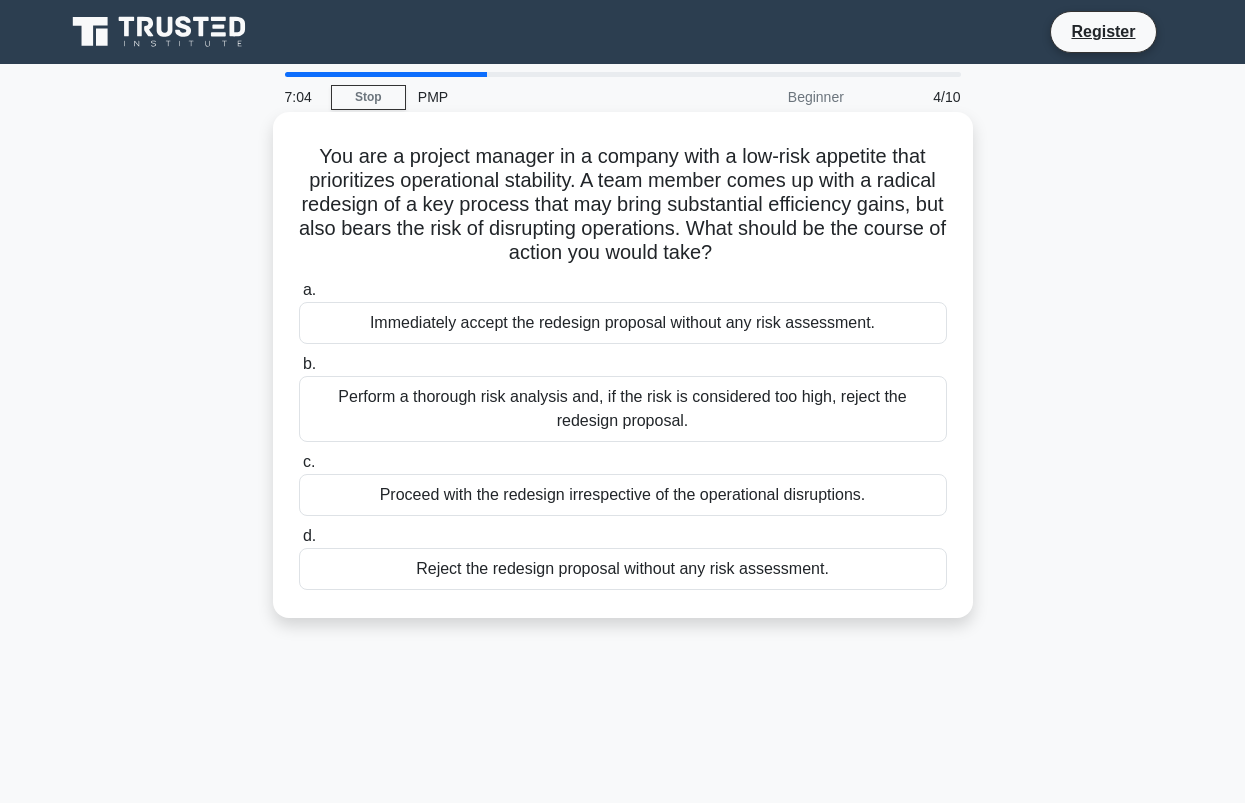 click on "b.
Perform a thorough risk analysis and, if the risk is considered too high, reject the redesign proposal." at bounding box center (623, 397) 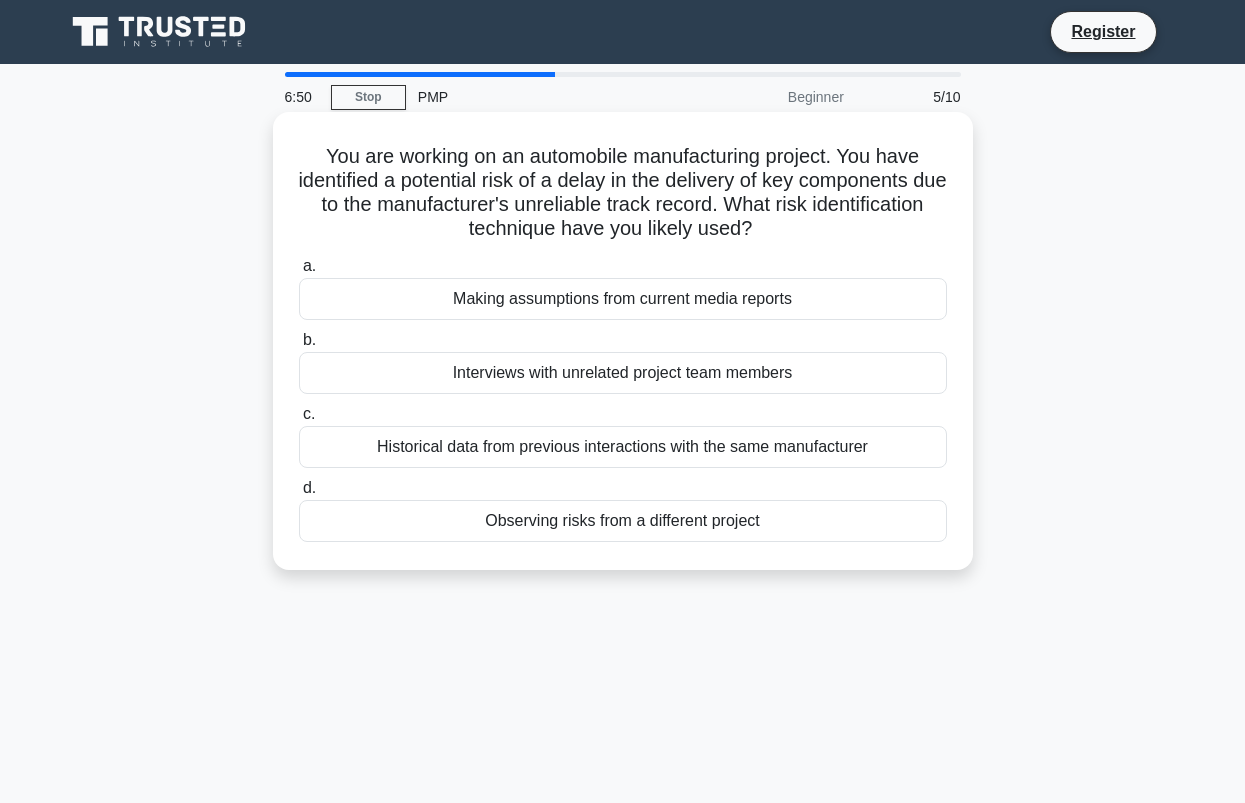 drag, startPoint x: 399, startPoint y: 211, endPoint x: 475, endPoint y: 261, distance: 90.97253 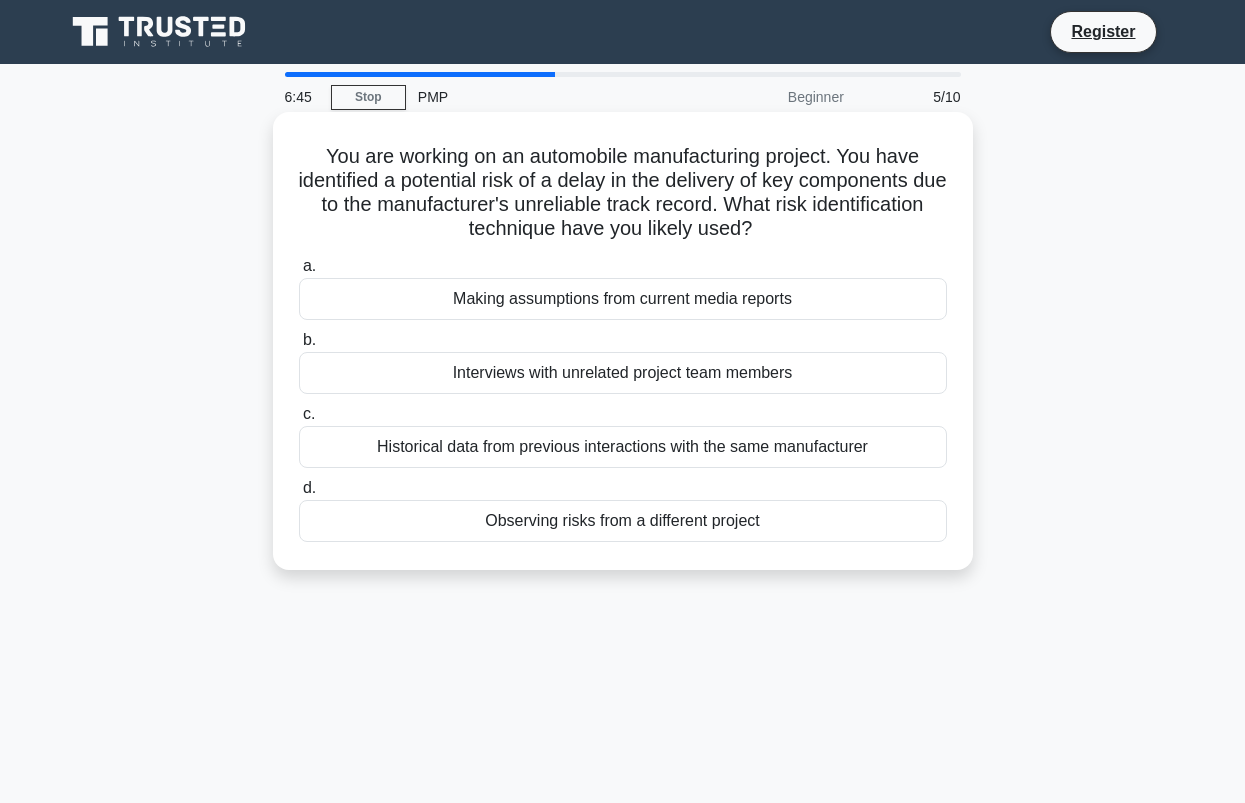 drag, startPoint x: 472, startPoint y: 255, endPoint x: 381, endPoint y: 245, distance: 91.5478 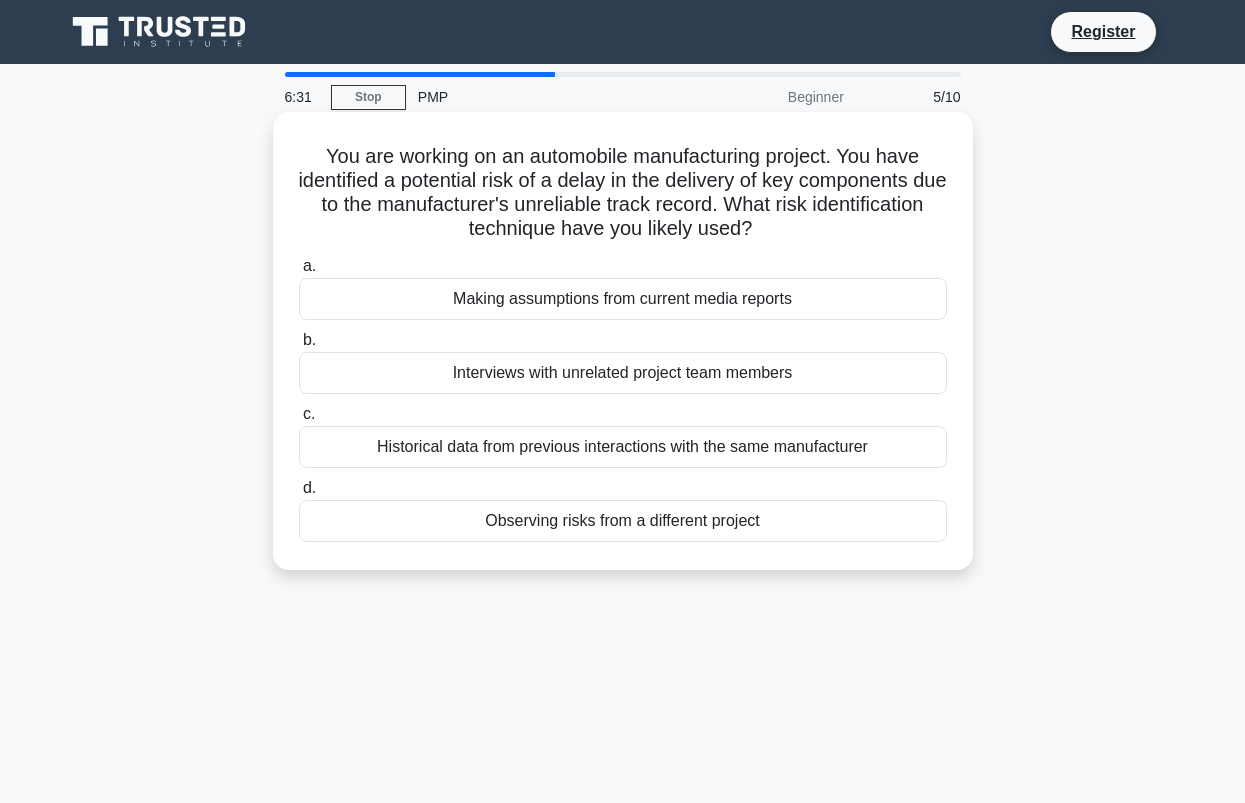 click on "b.
Interviews with unrelated project team members" at bounding box center [623, 361] 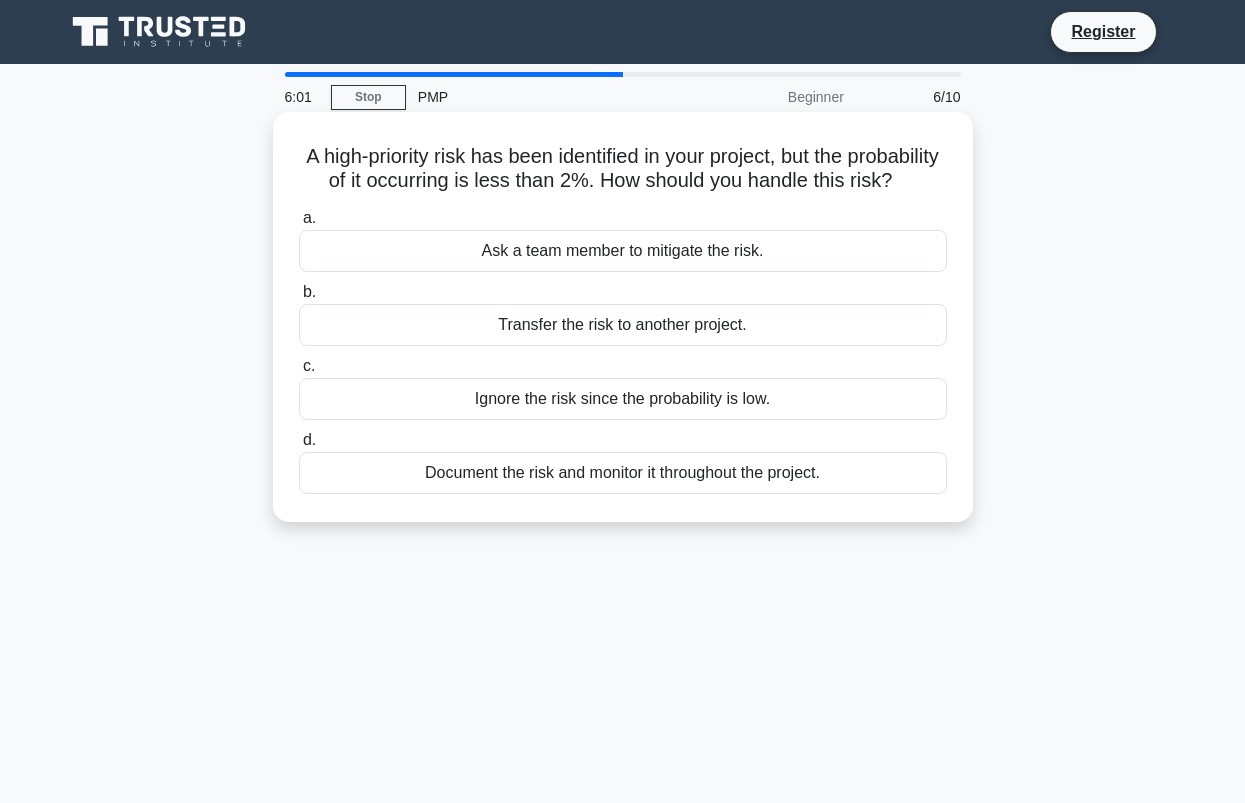 click on "a.
Ask a team member to mitigate the risk." at bounding box center [623, 239] 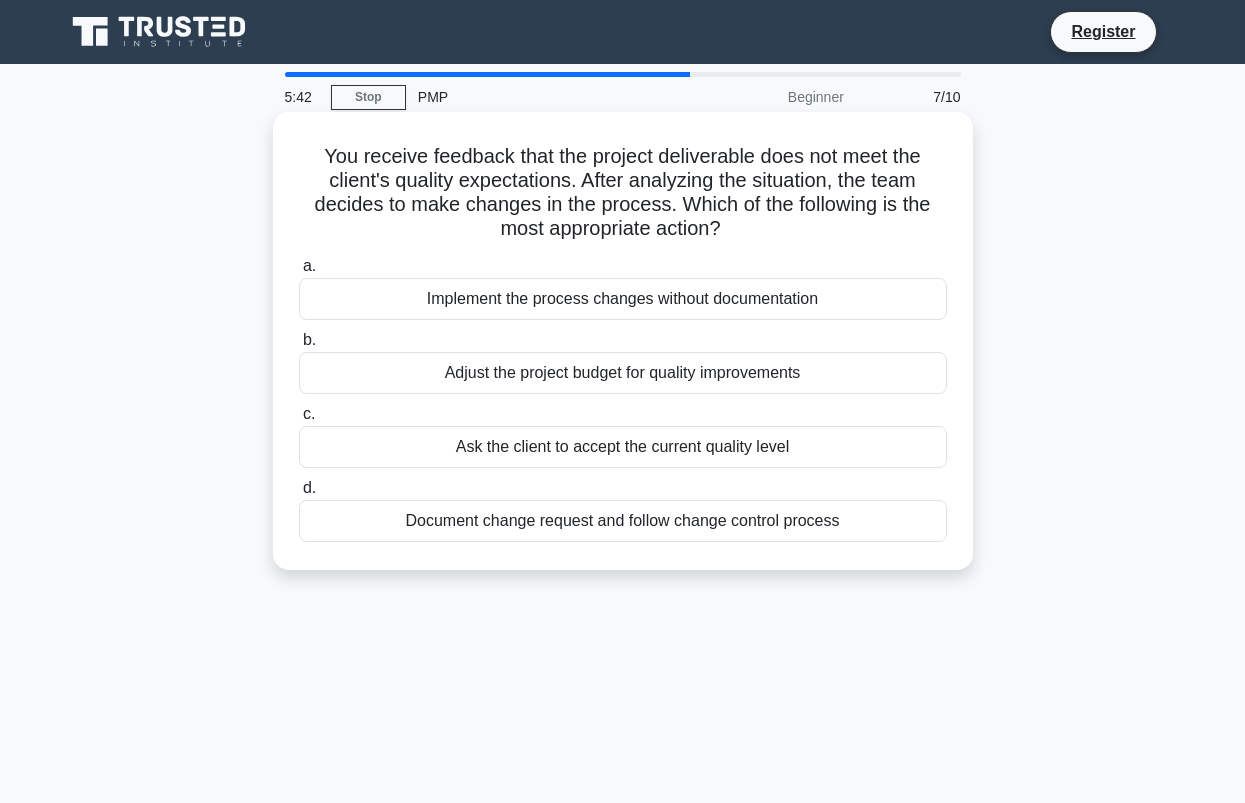 click on "a." at bounding box center [309, 265] 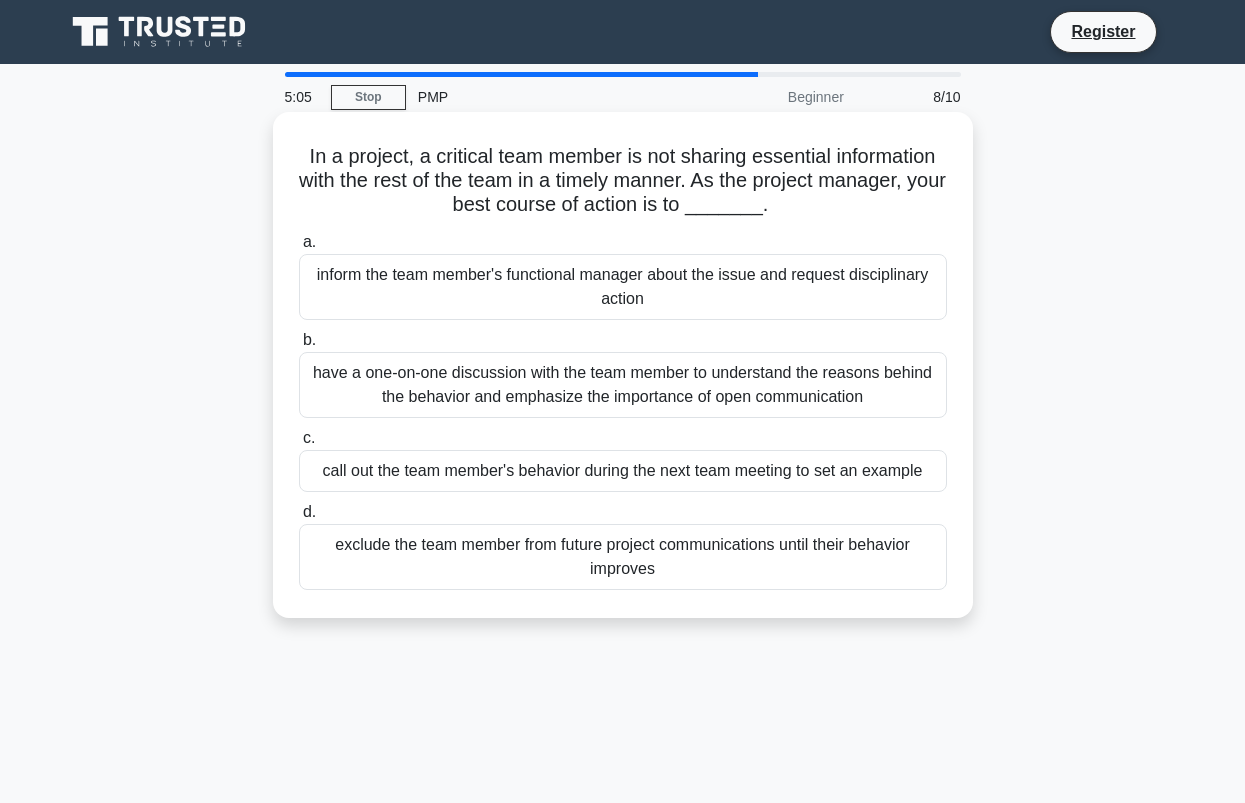 click on "a." at bounding box center (309, 241) 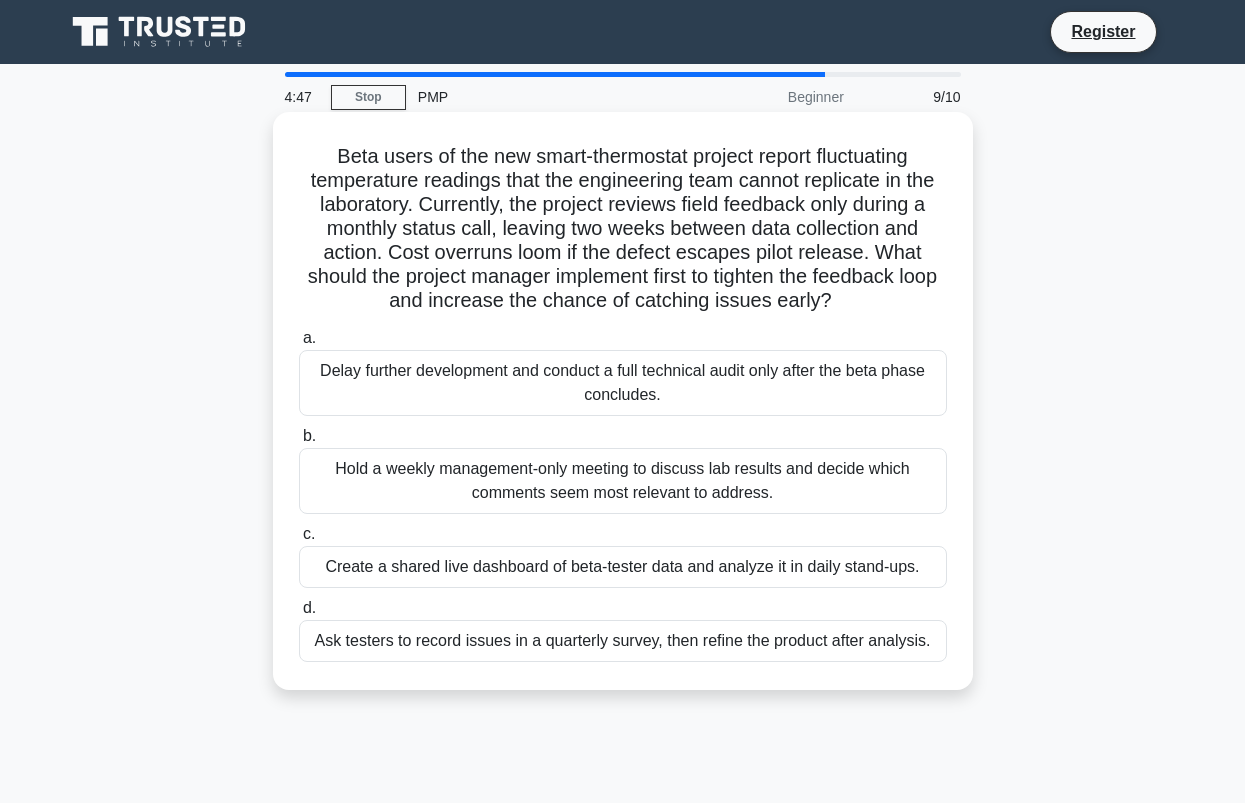 click on "Hold a weekly management-only meeting to discuss lab results and decide which comments seem most relevant to address." at bounding box center (623, 481) 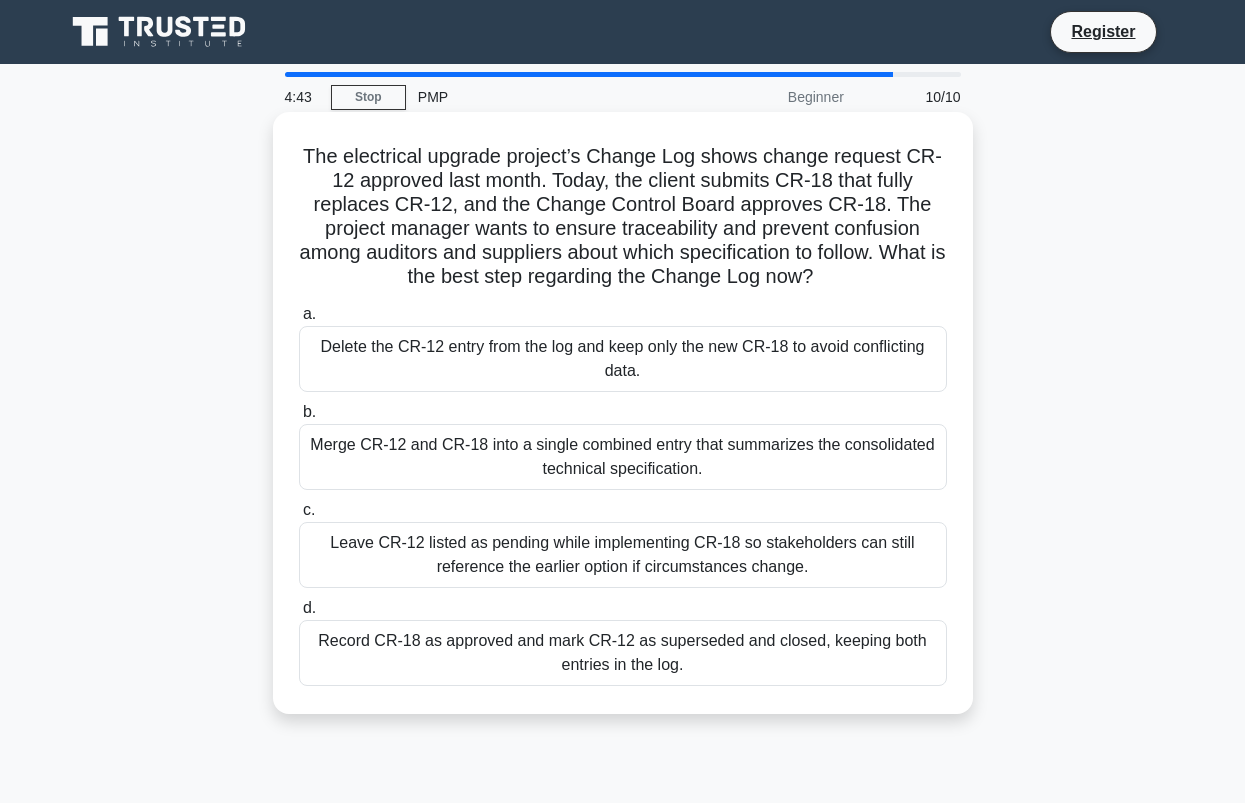 click on "Record CR-18 as approved and mark CR-12 as superseded and closed, keeping both entries in the log." at bounding box center (623, 653) 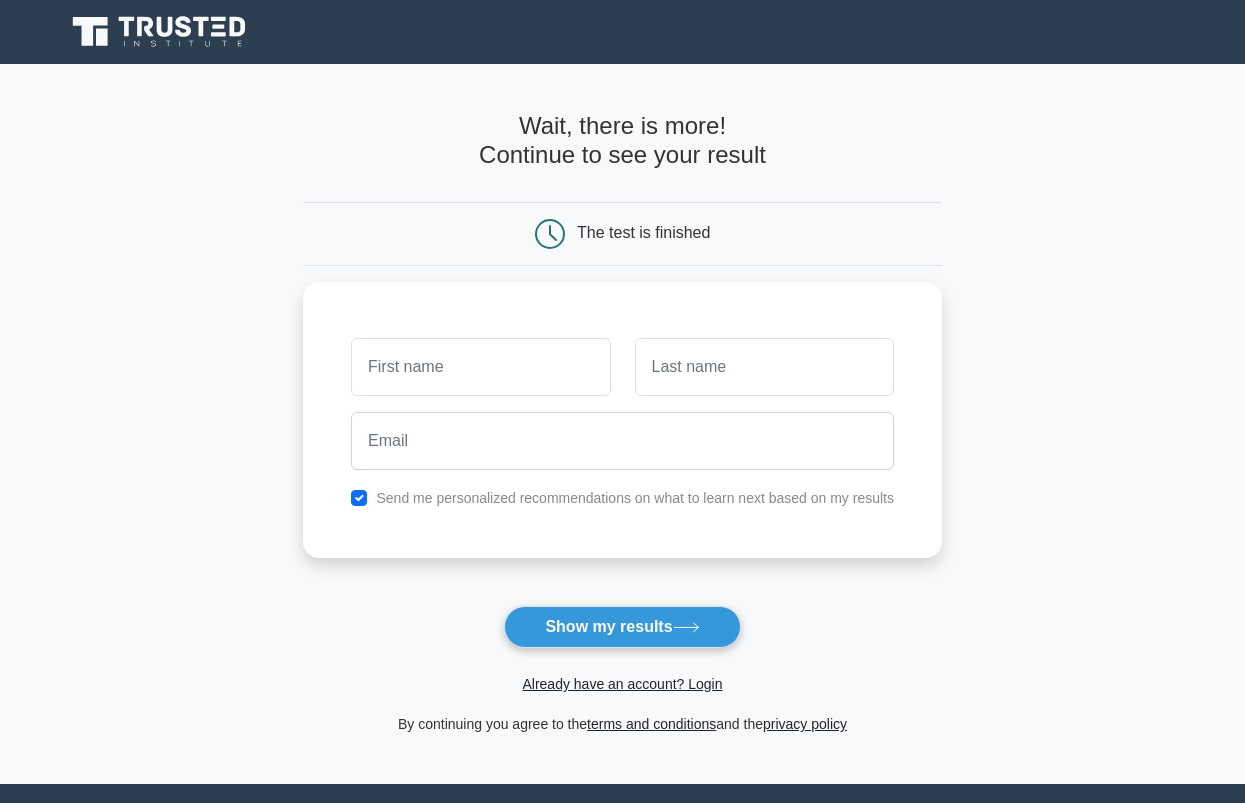scroll, scrollTop: 0, scrollLeft: 0, axis: both 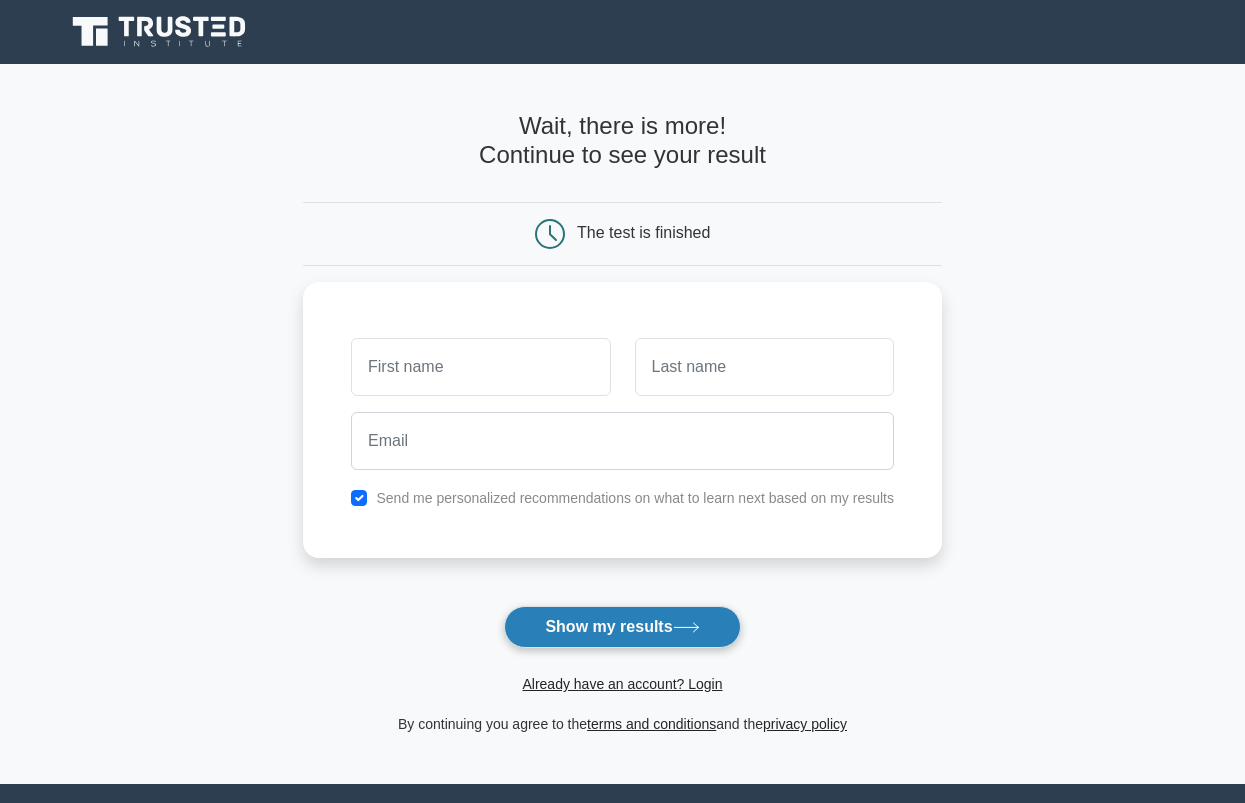 click on "Show my results" at bounding box center [622, 627] 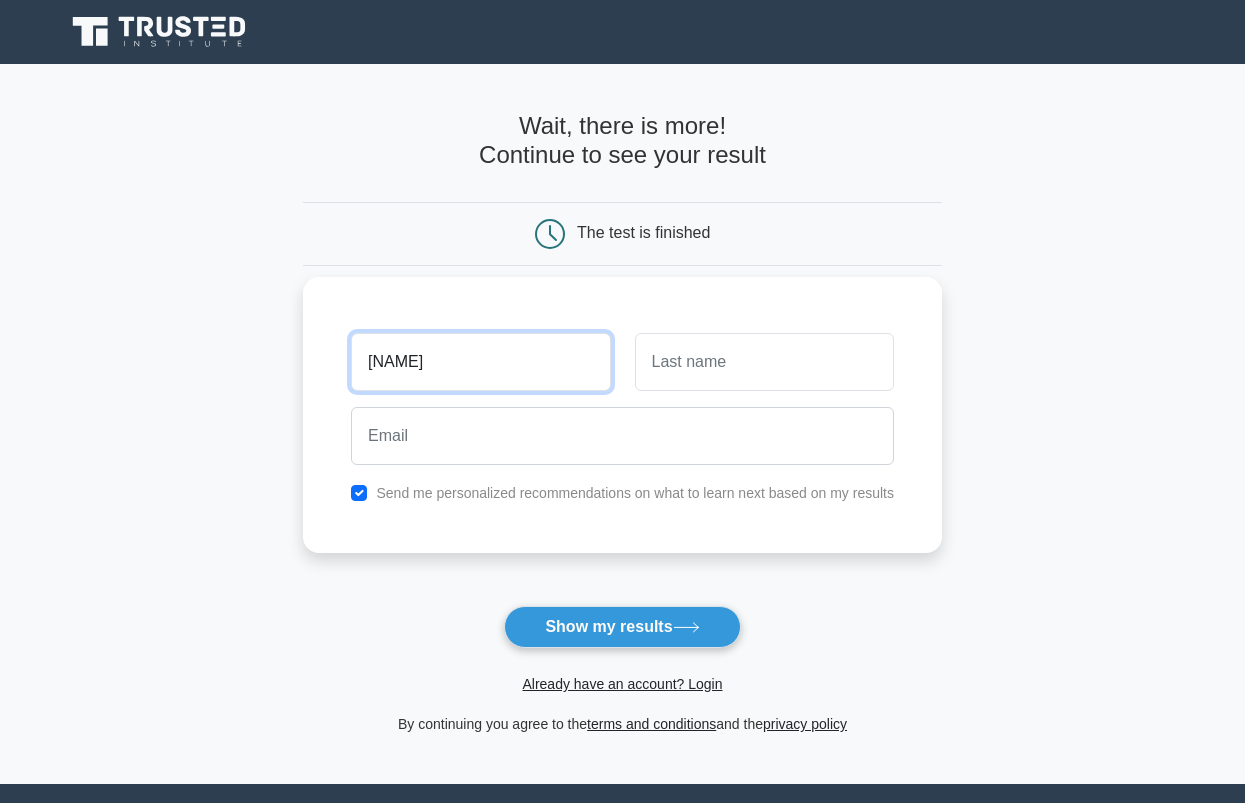 type on "[NAME]" 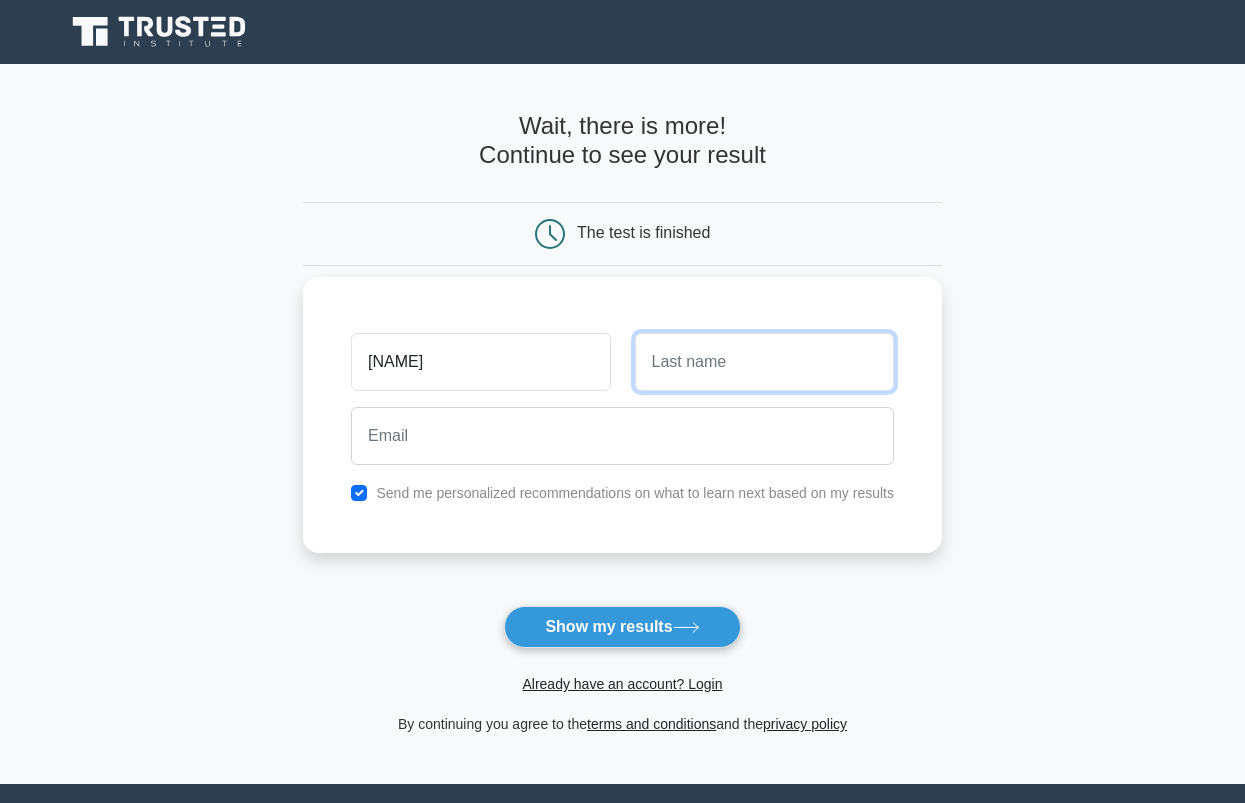 click at bounding box center [764, 362] 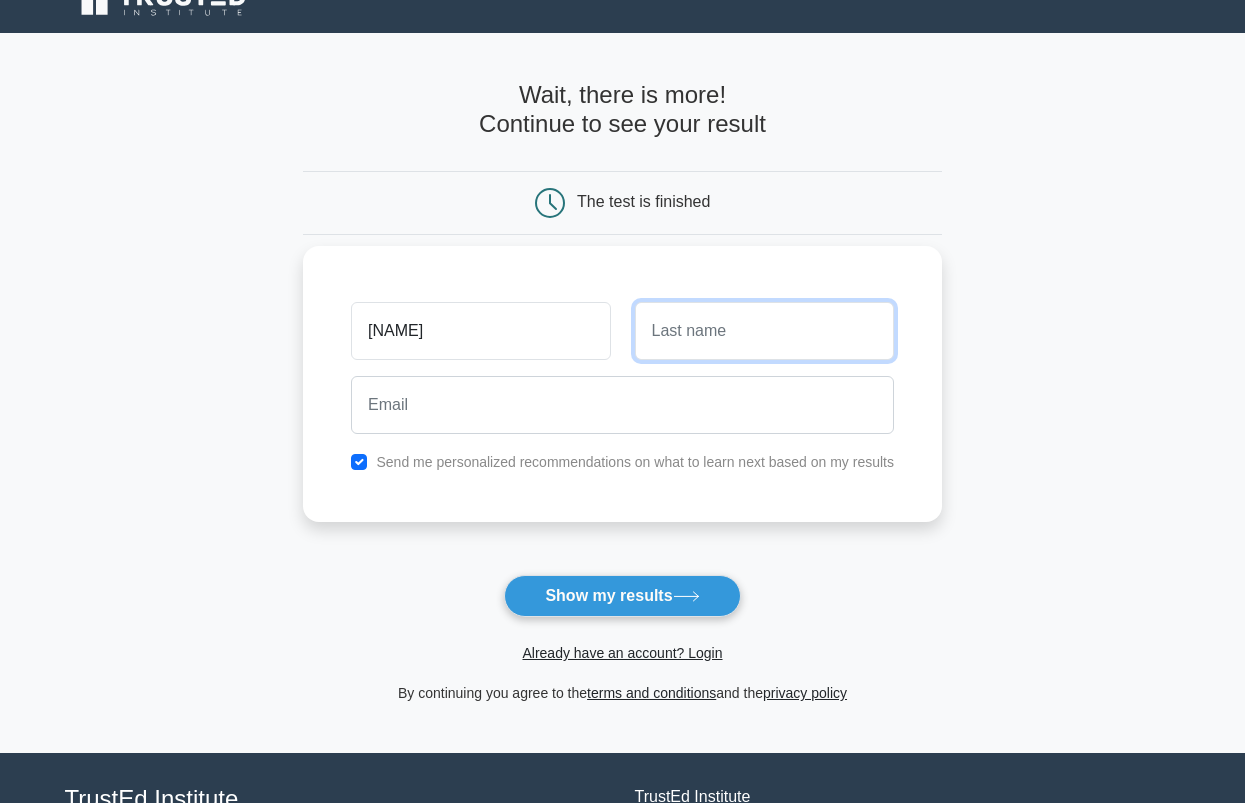 scroll, scrollTop: 0, scrollLeft: 0, axis: both 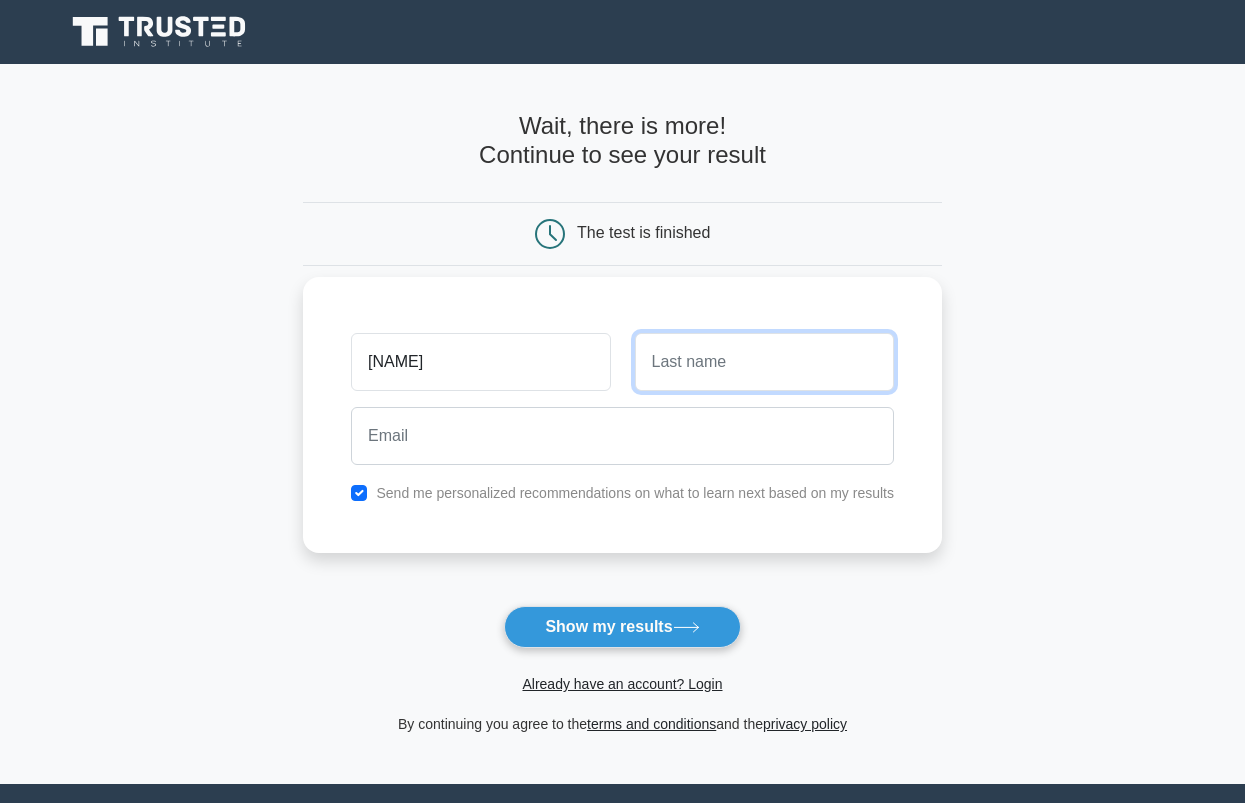click at bounding box center [764, 362] 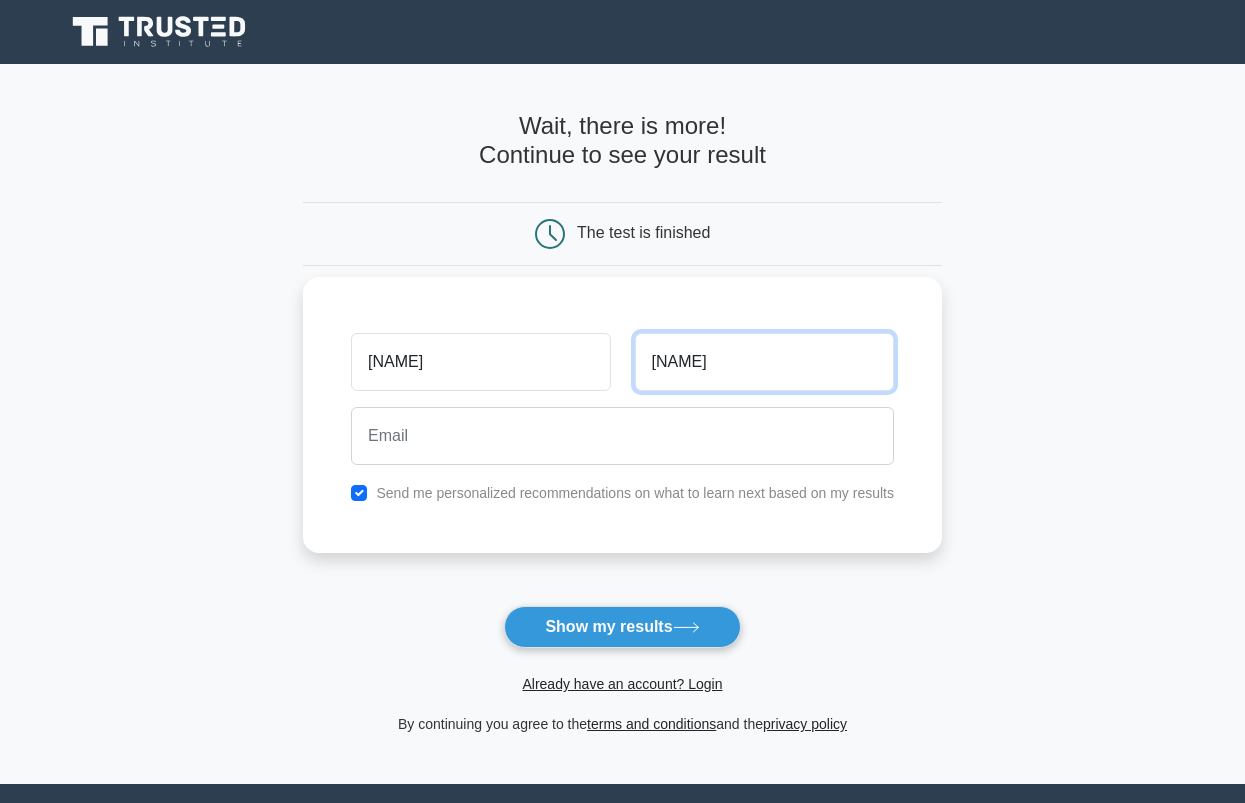 type on "angelic" 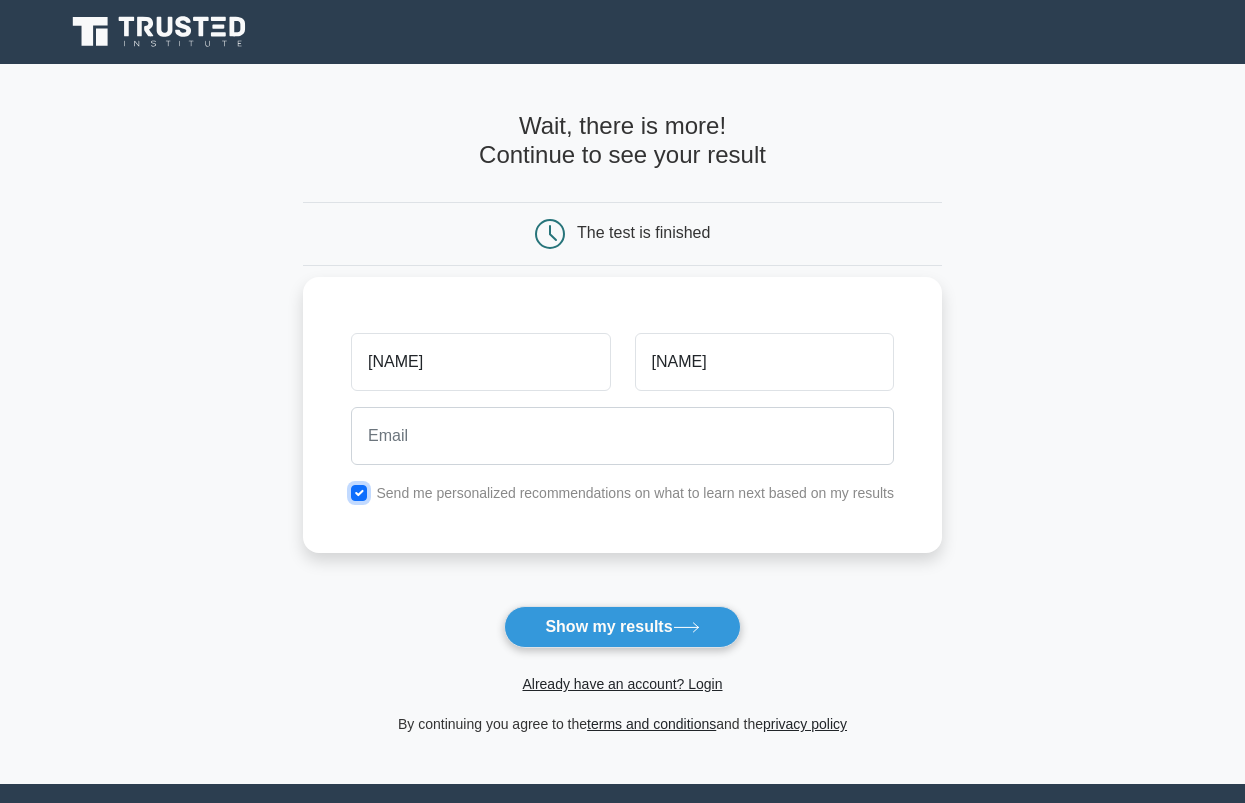 click at bounding box center (359, 493) 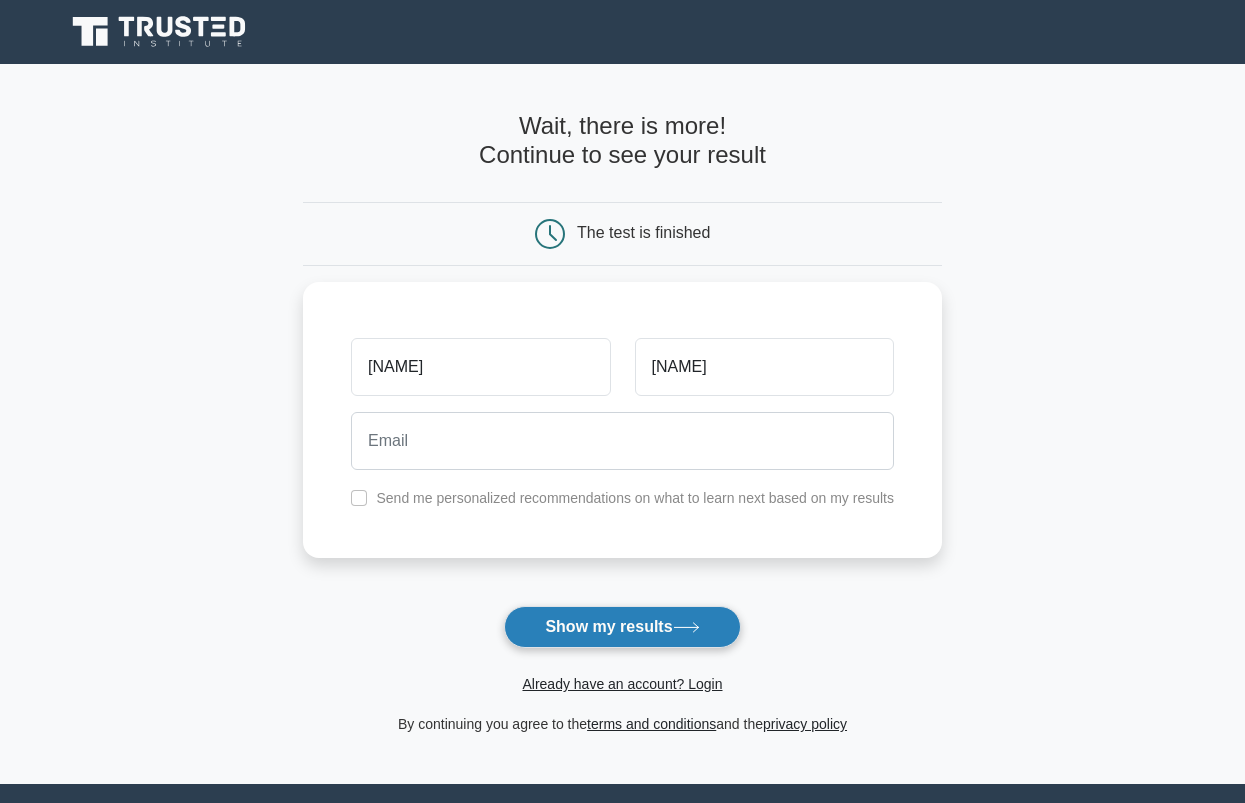 drag, startPoint x: 578, startPoint y: 623, endPoint x: 584, endPoint y: 607, distance: 17.088007 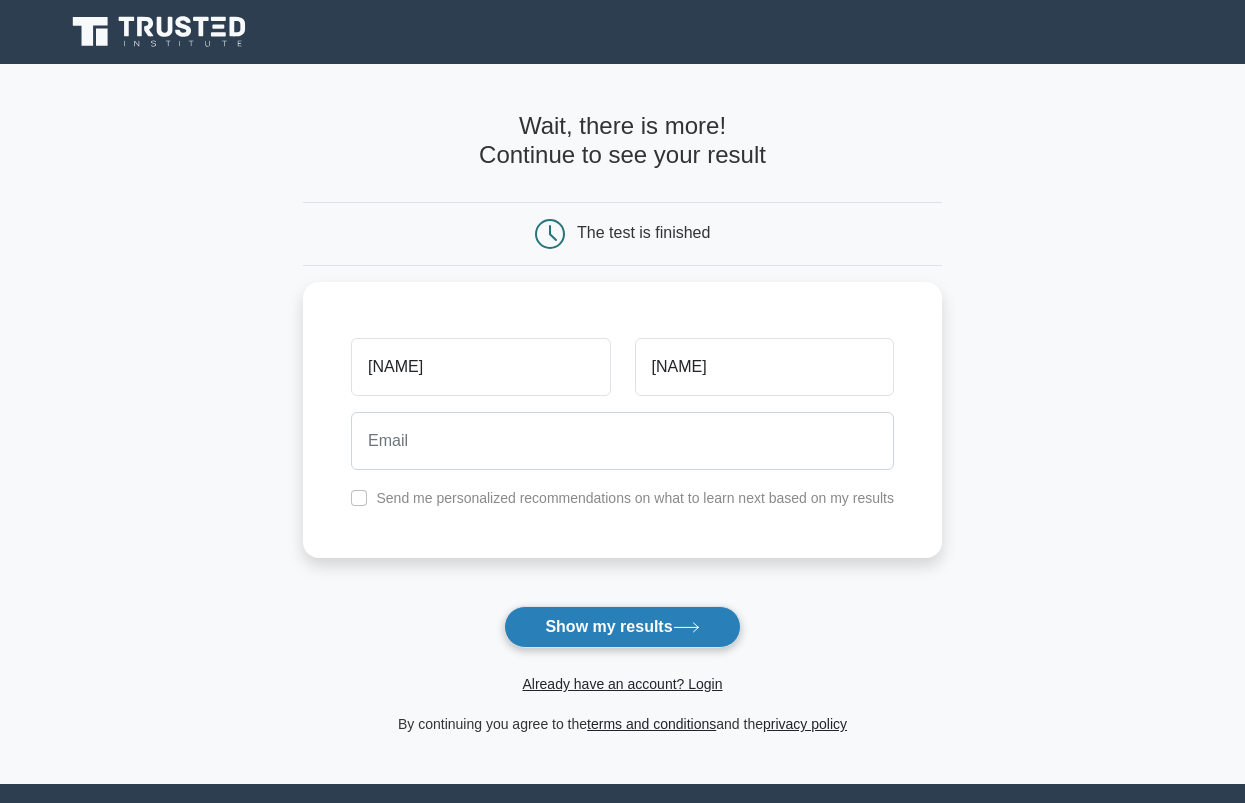 drag, startPoint x: 610, startPoint y: 648, endPoint x: 622, endPoint y: 625, distance: 25.942244 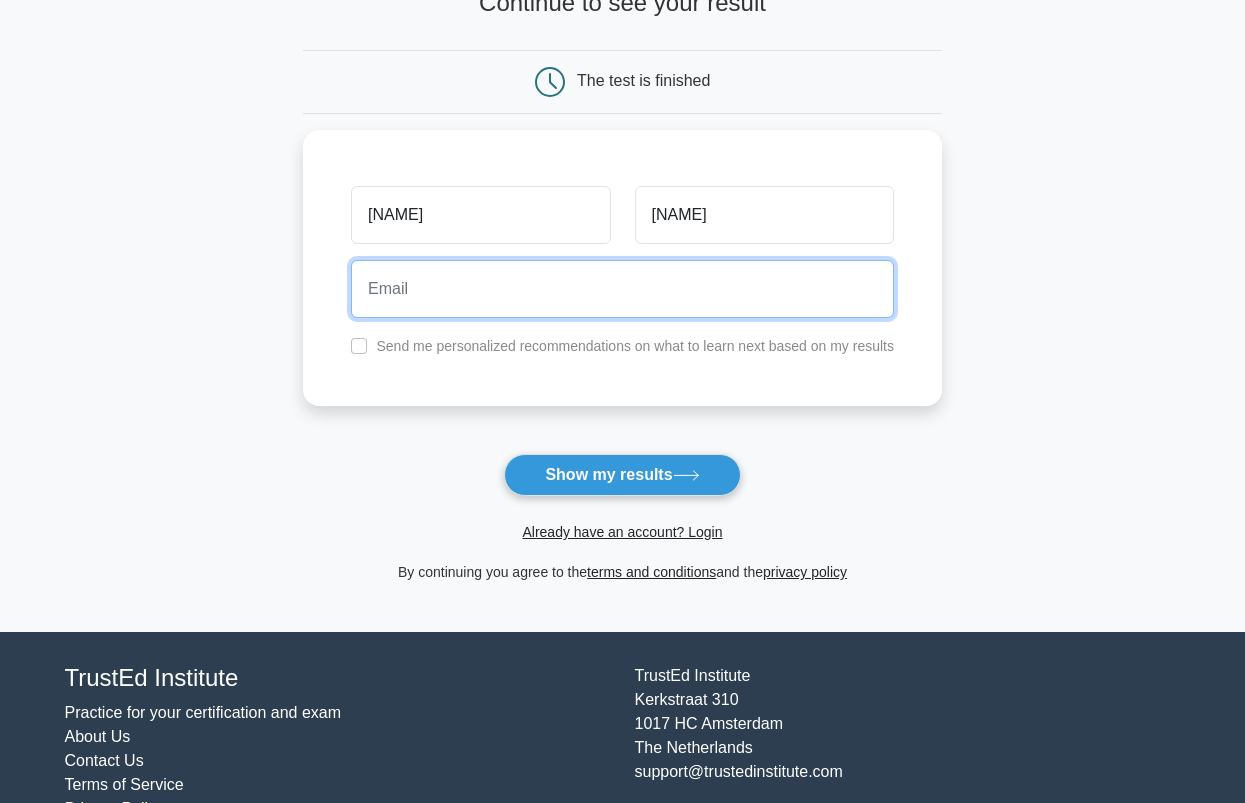 scroll, scrollTop: 203, scrollLeft: 0, axis: vertical 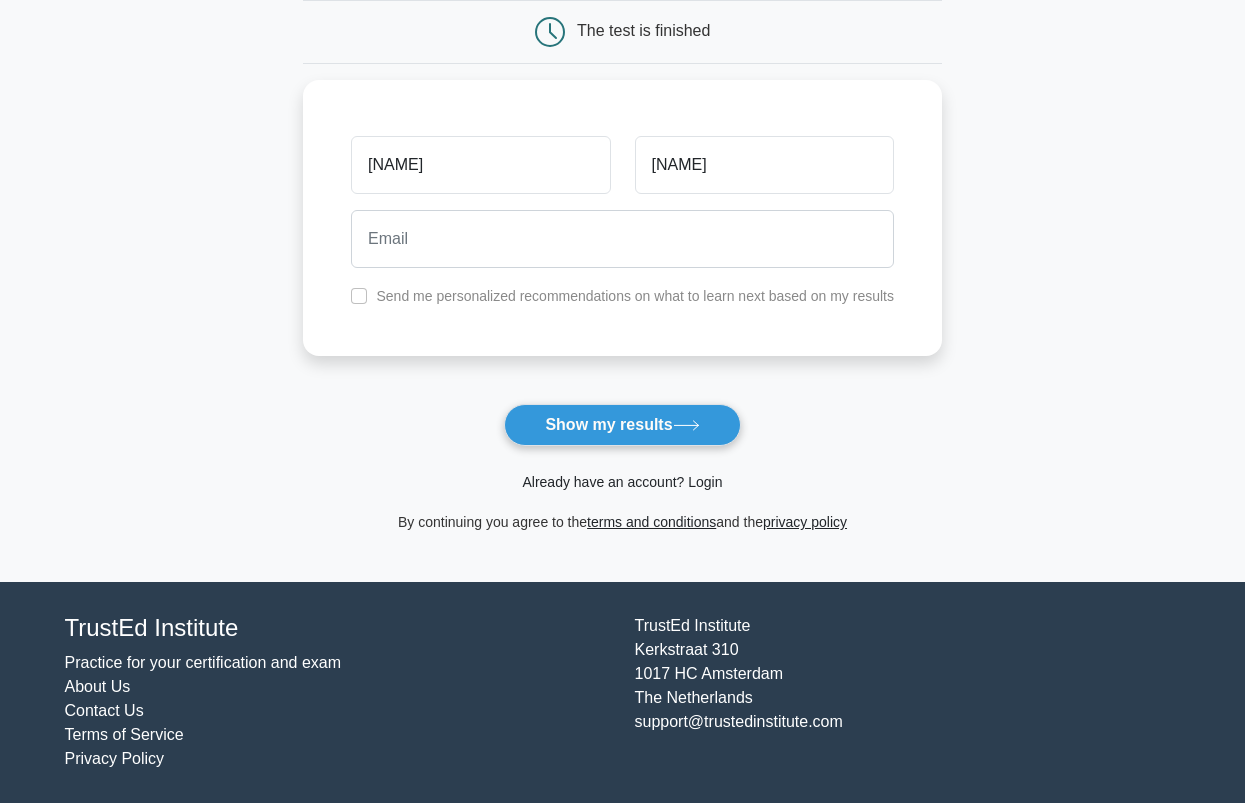 click on "Already have an account? Login" at bounding box center (622, 482) 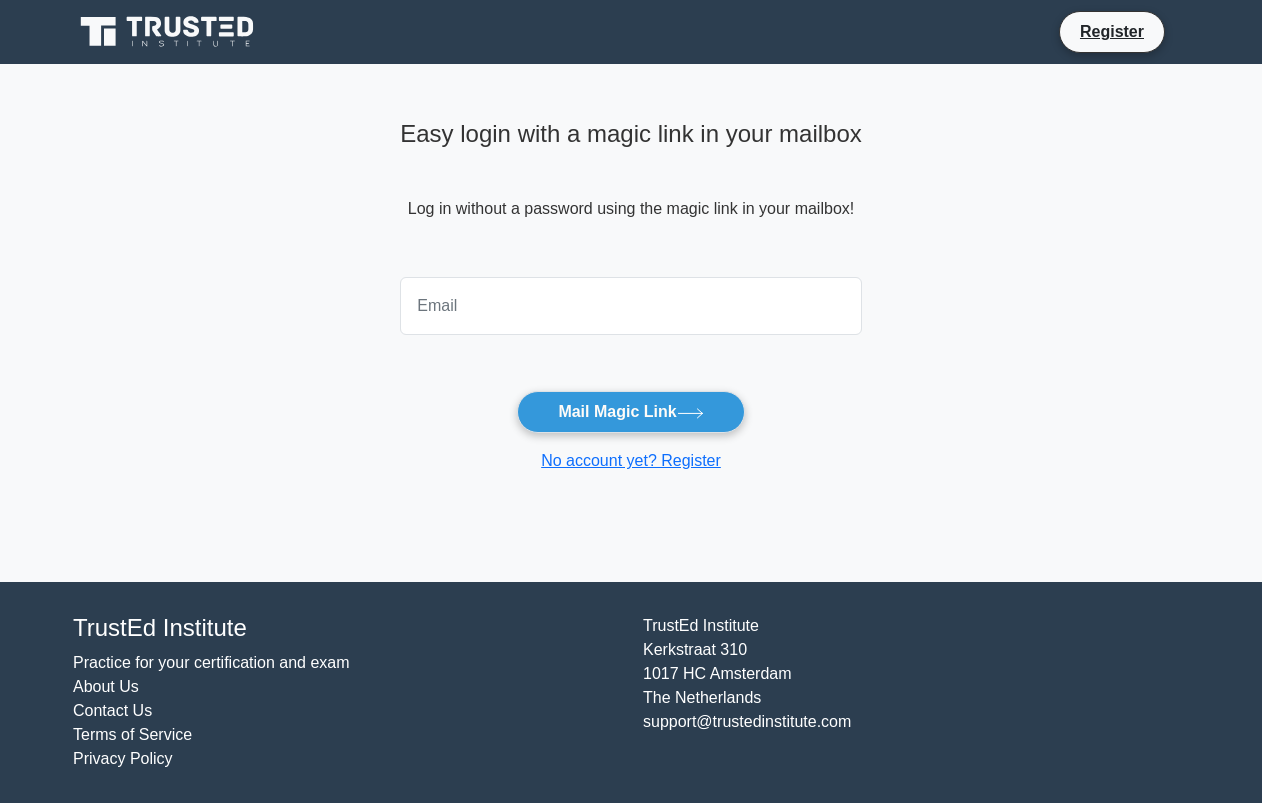 scroll, scrollTop: 0, scrollLeft: 0, axis: both 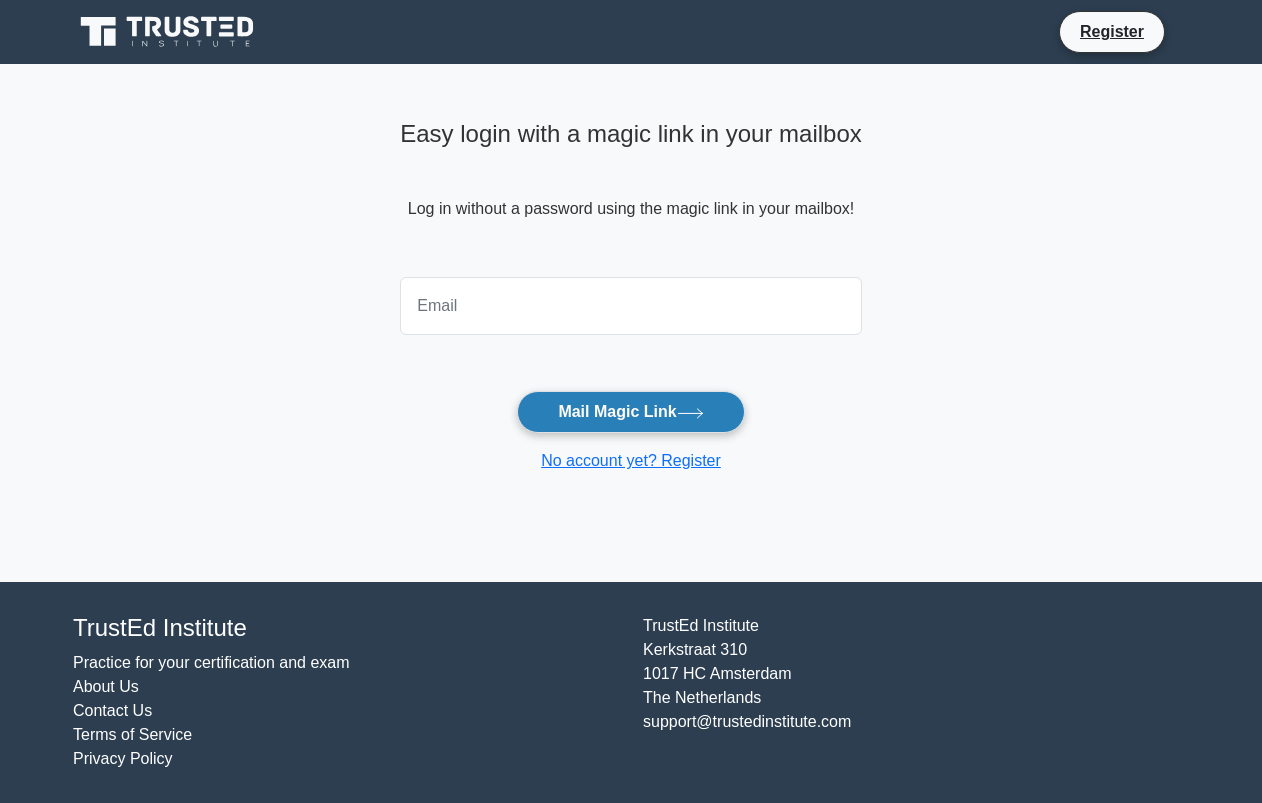 click on "Mail Magic Link" at bounding box center (630, 412) 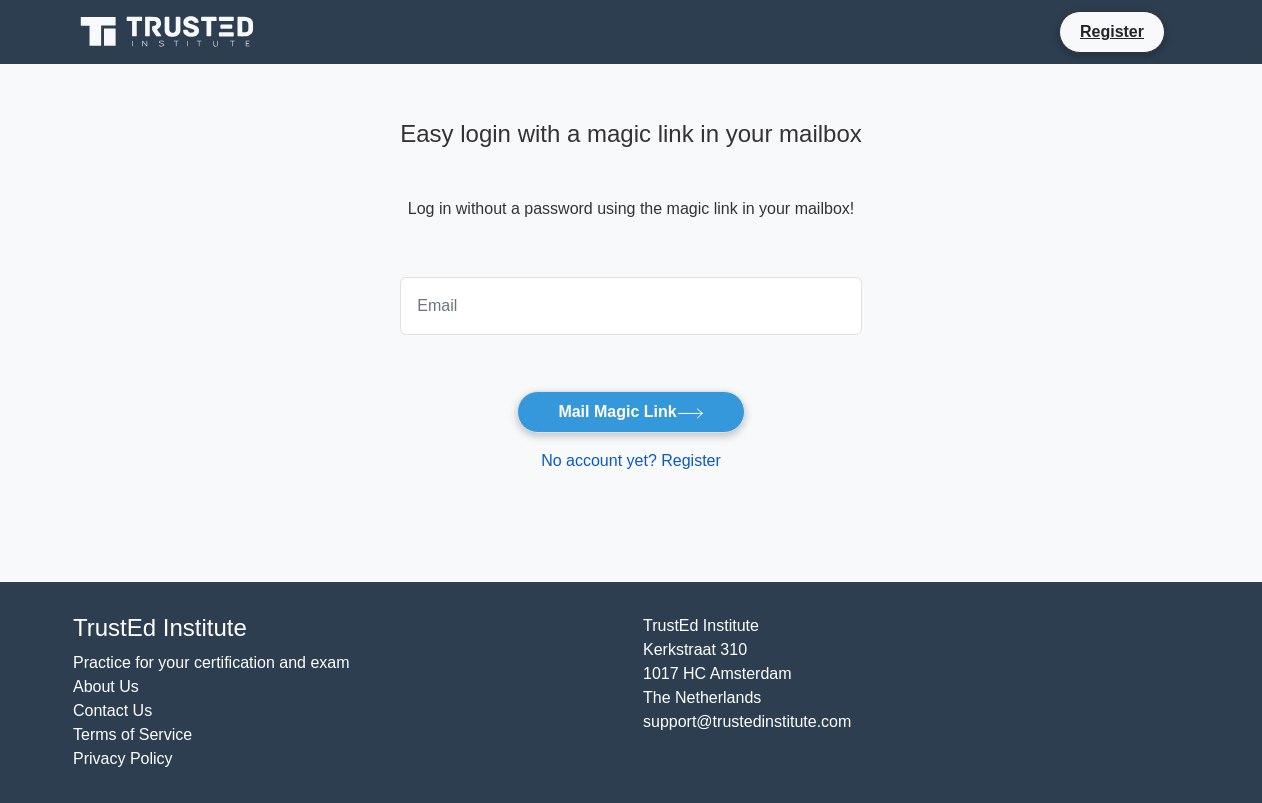 click on "No account yet? Register" at bounding box center [631, 460] 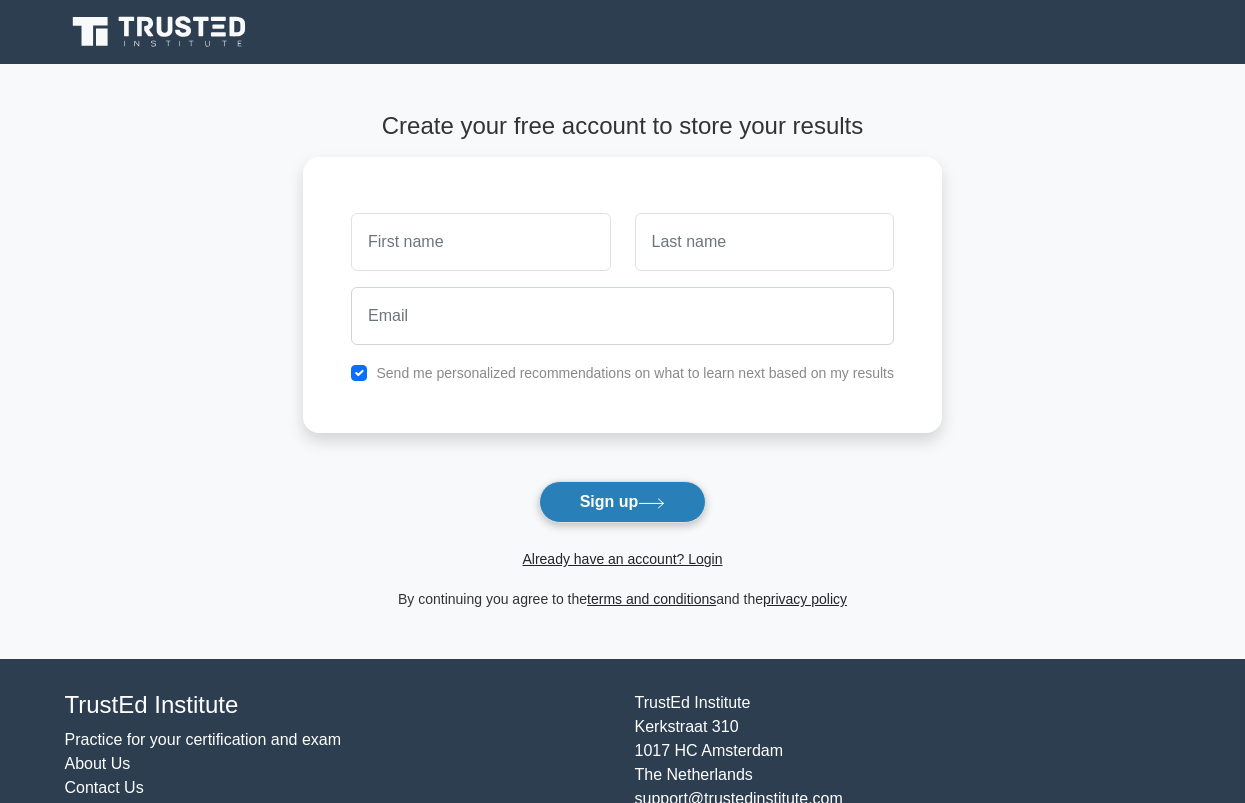 scroll, scrollTop: 0, scrollLeft: 0, axis: both 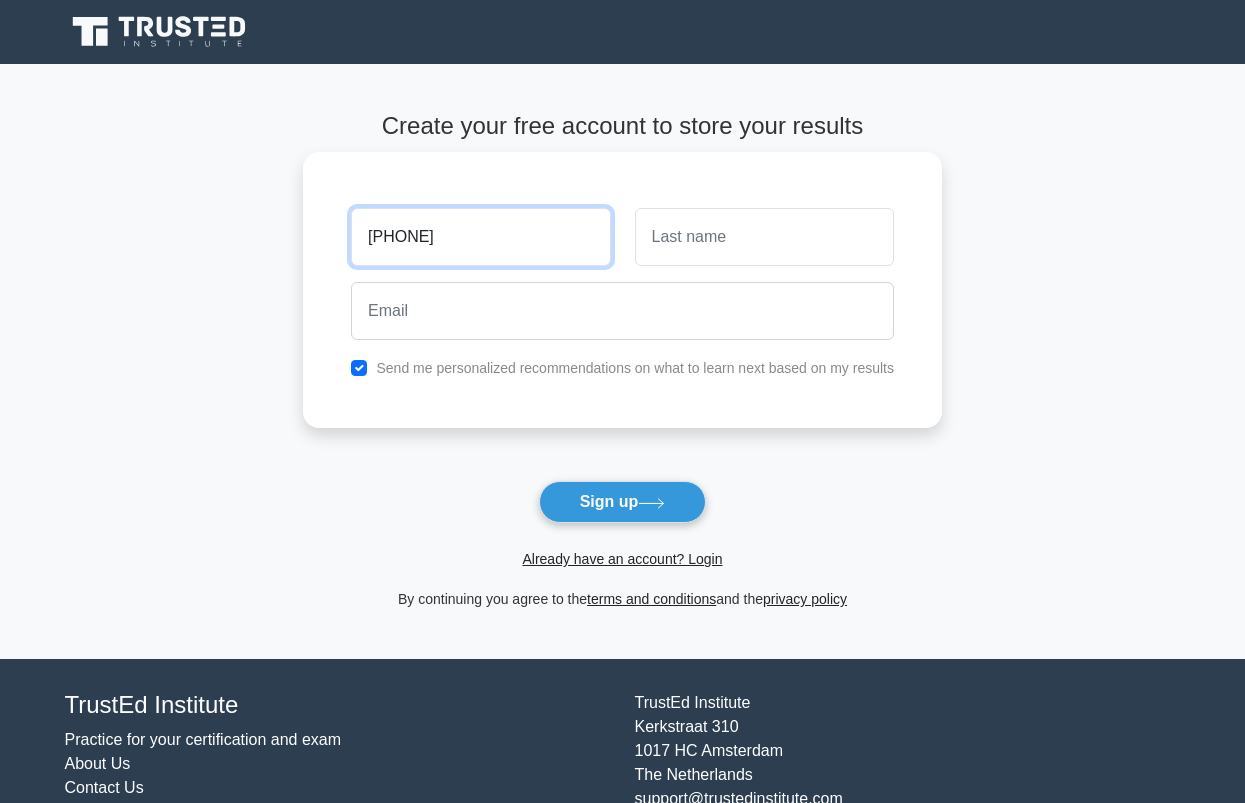 type on "phonics" 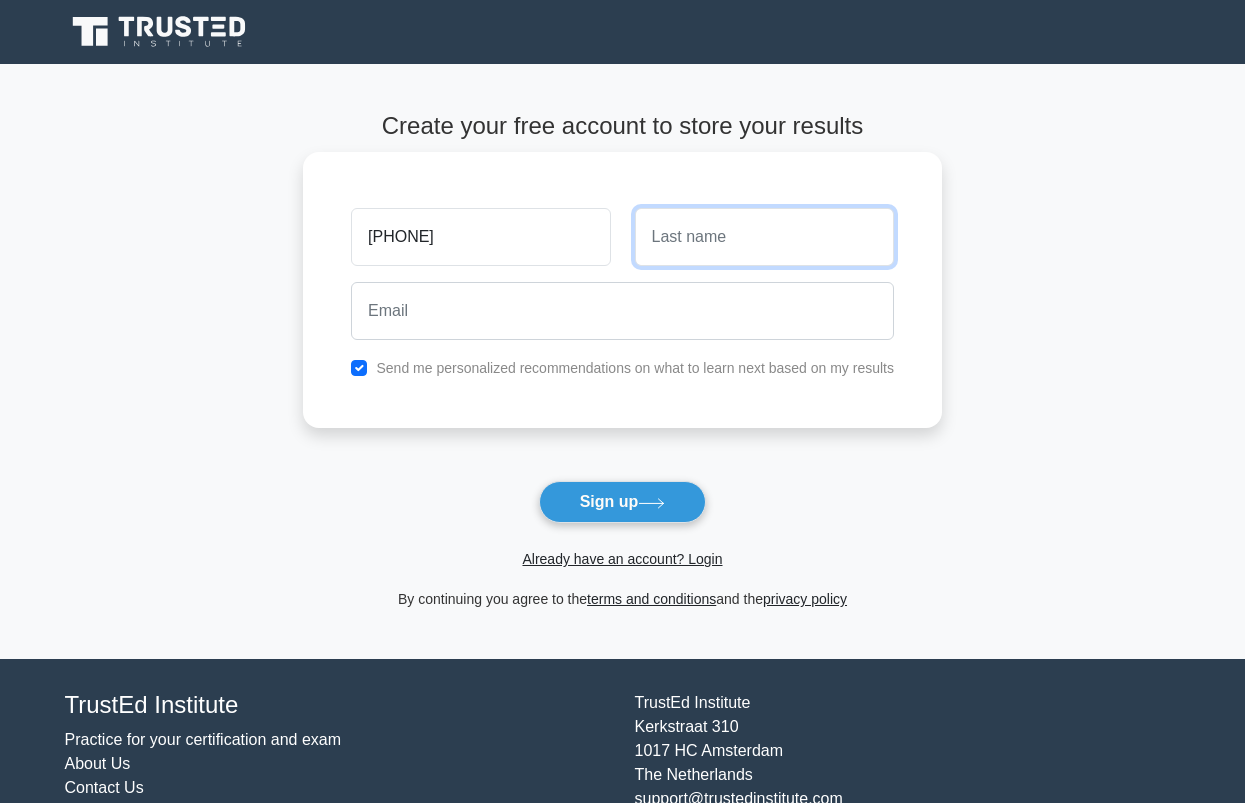 click at bounding box center [764, 237] 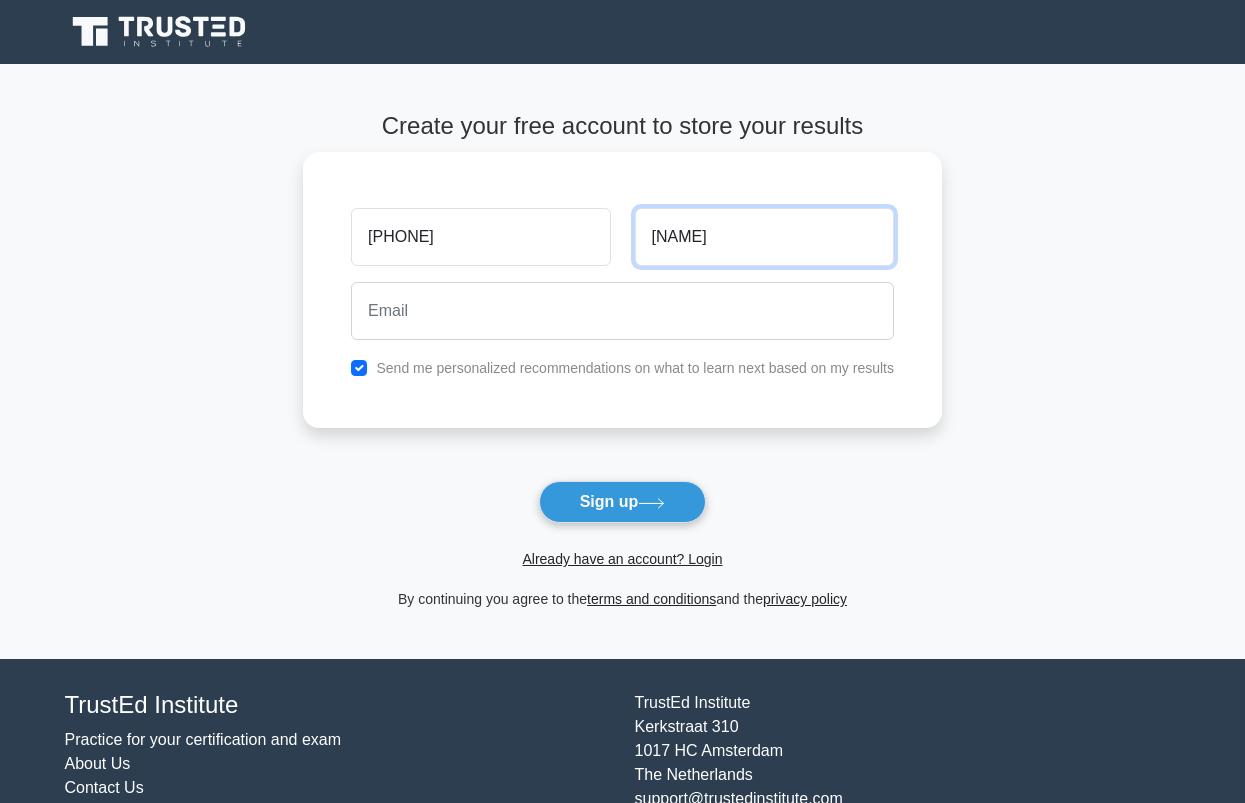 type on "angelic" 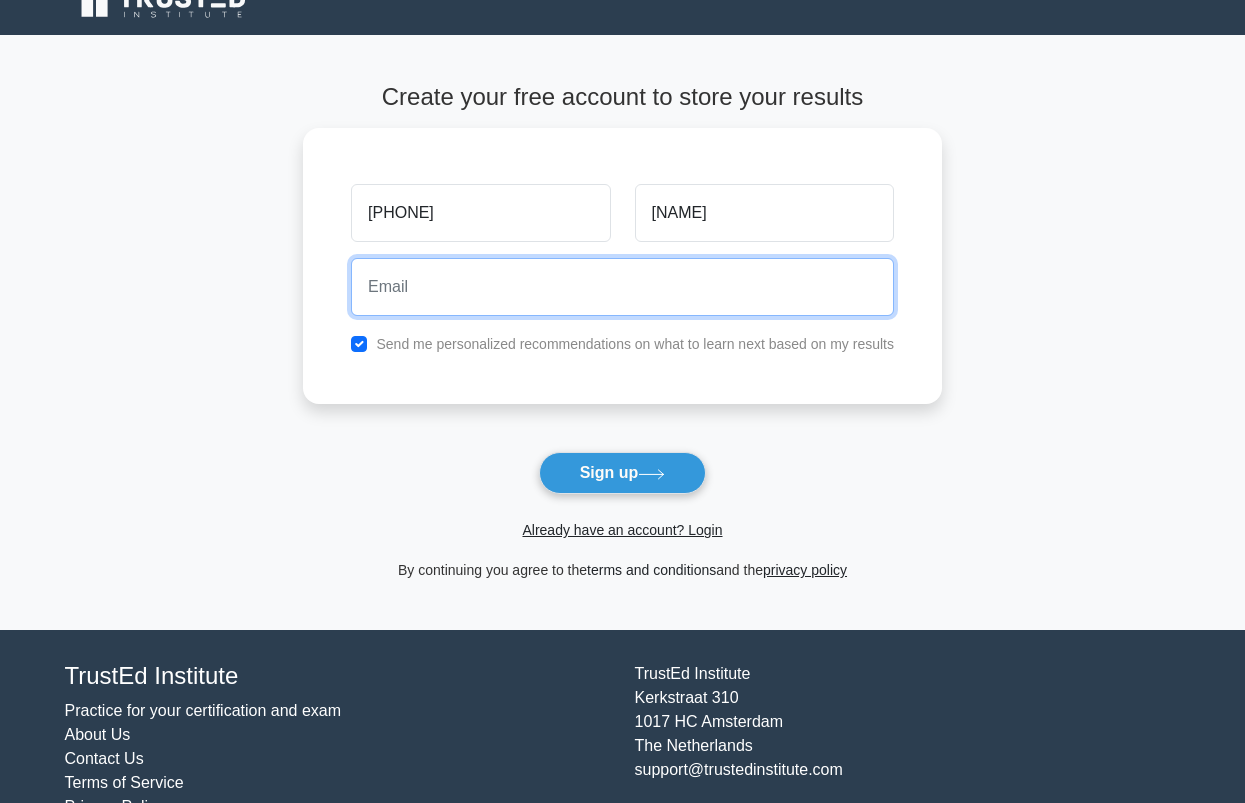 scroll, scrollTop: 78, scrollLeft: 0, axis: vertical 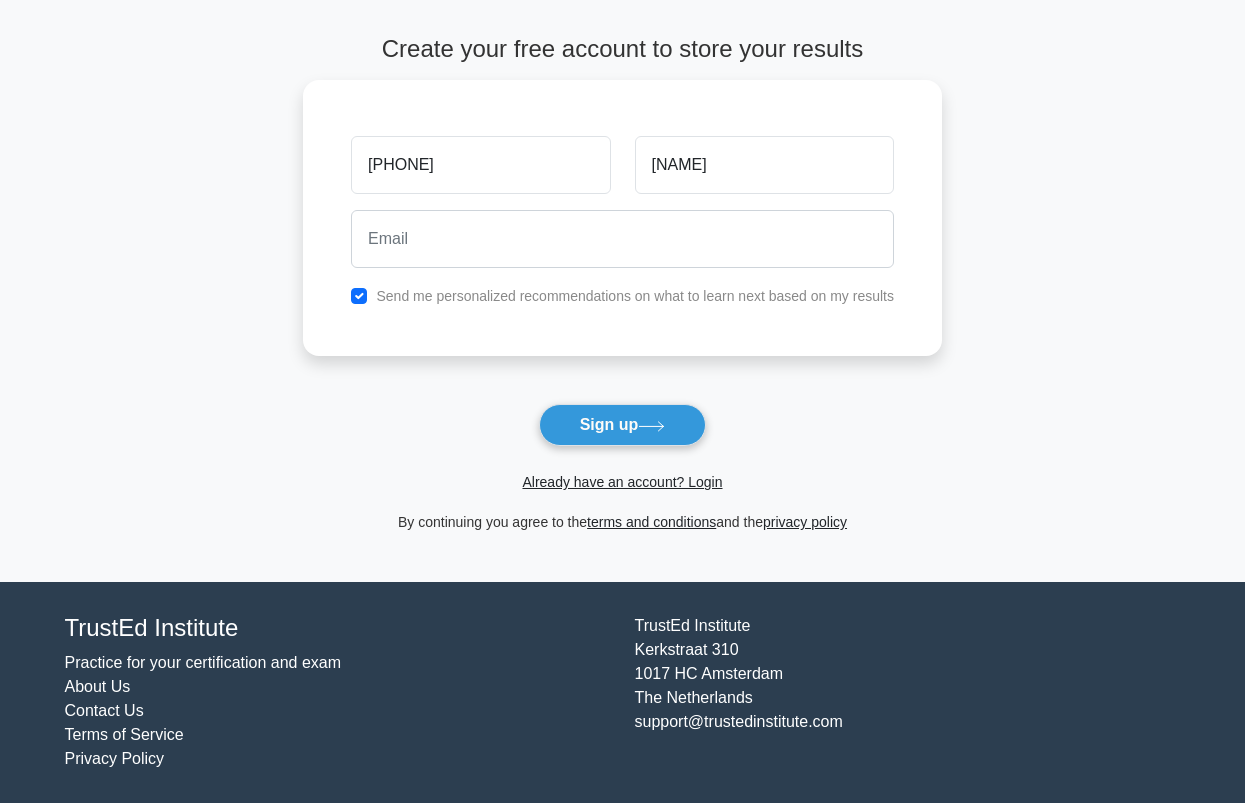click on "TrustEd Institute" at bounding box center [338, 628] 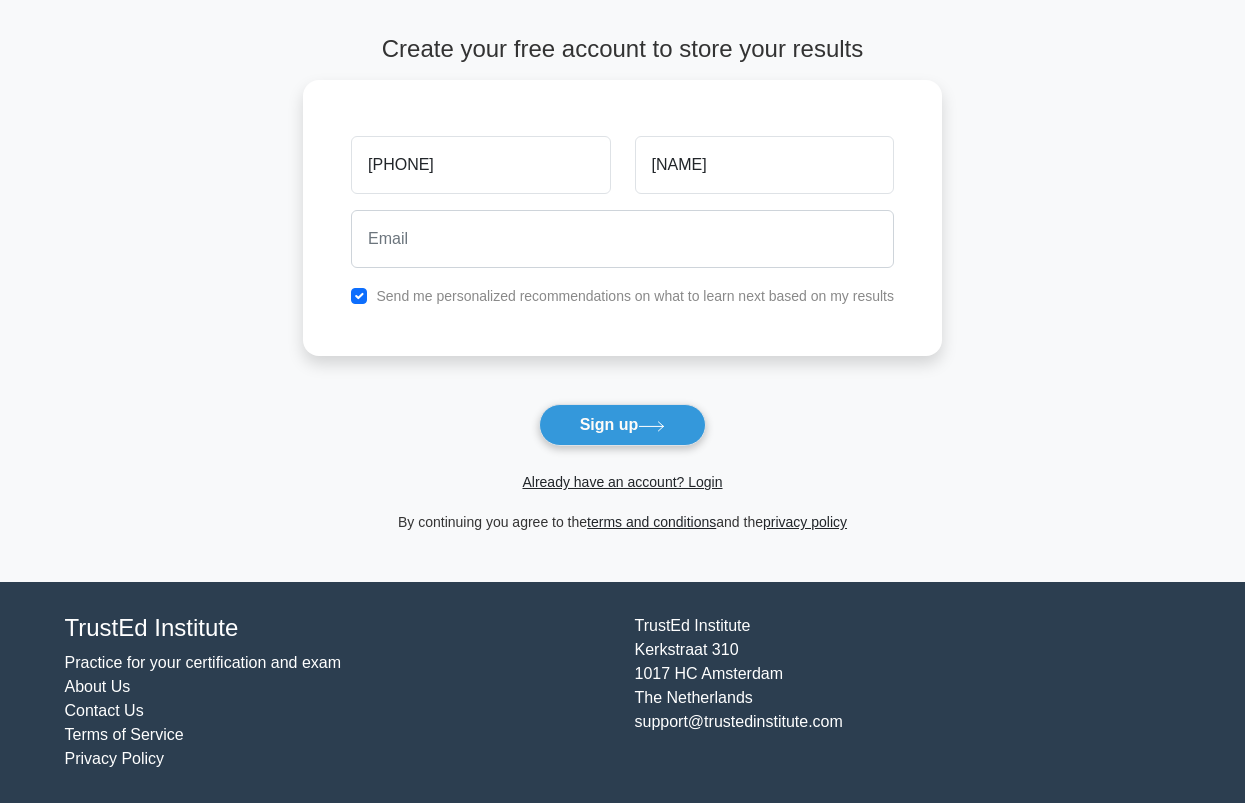 click on "TrustEd Institute
Kerkstraat 310
1017 HC Amsterdam
The Netherlands
support@trustedinstitute.com" at bounding box center [908, 692] 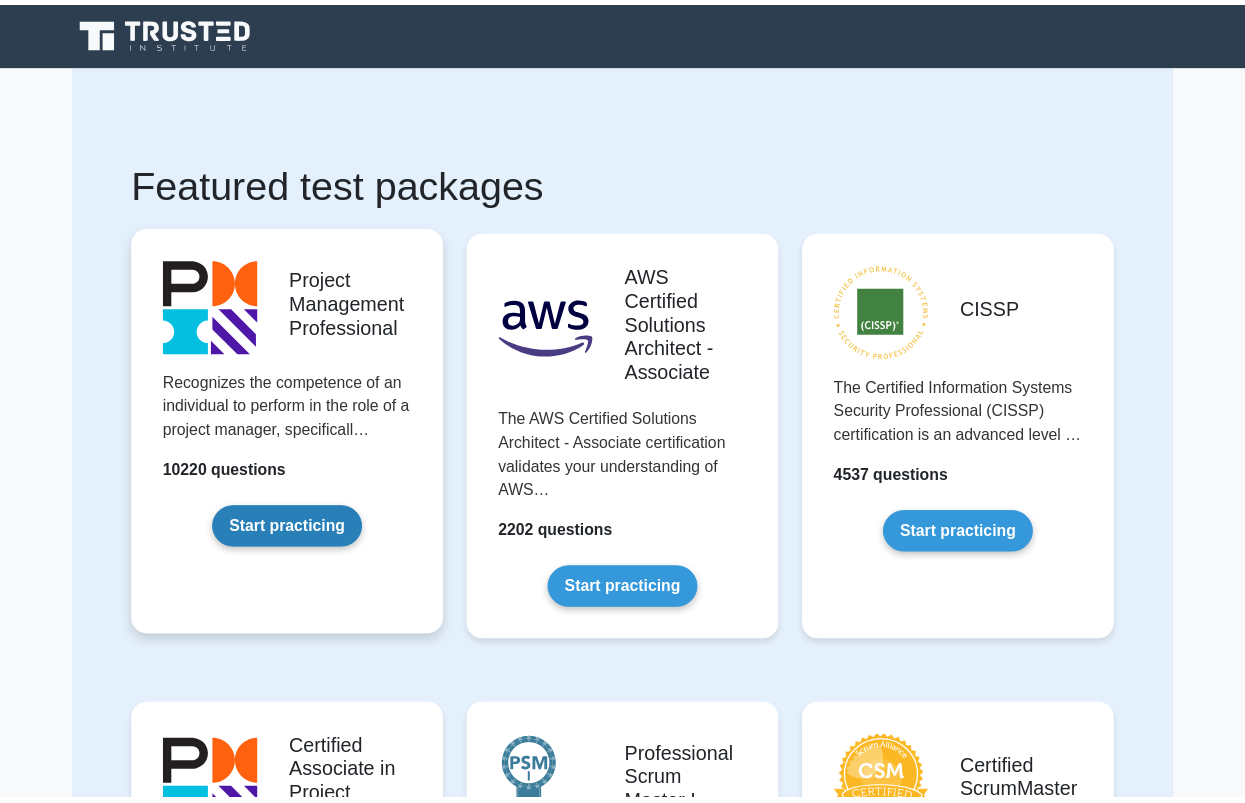 scroll, scrollTop: 0, scrollLeft: 0, axis: both 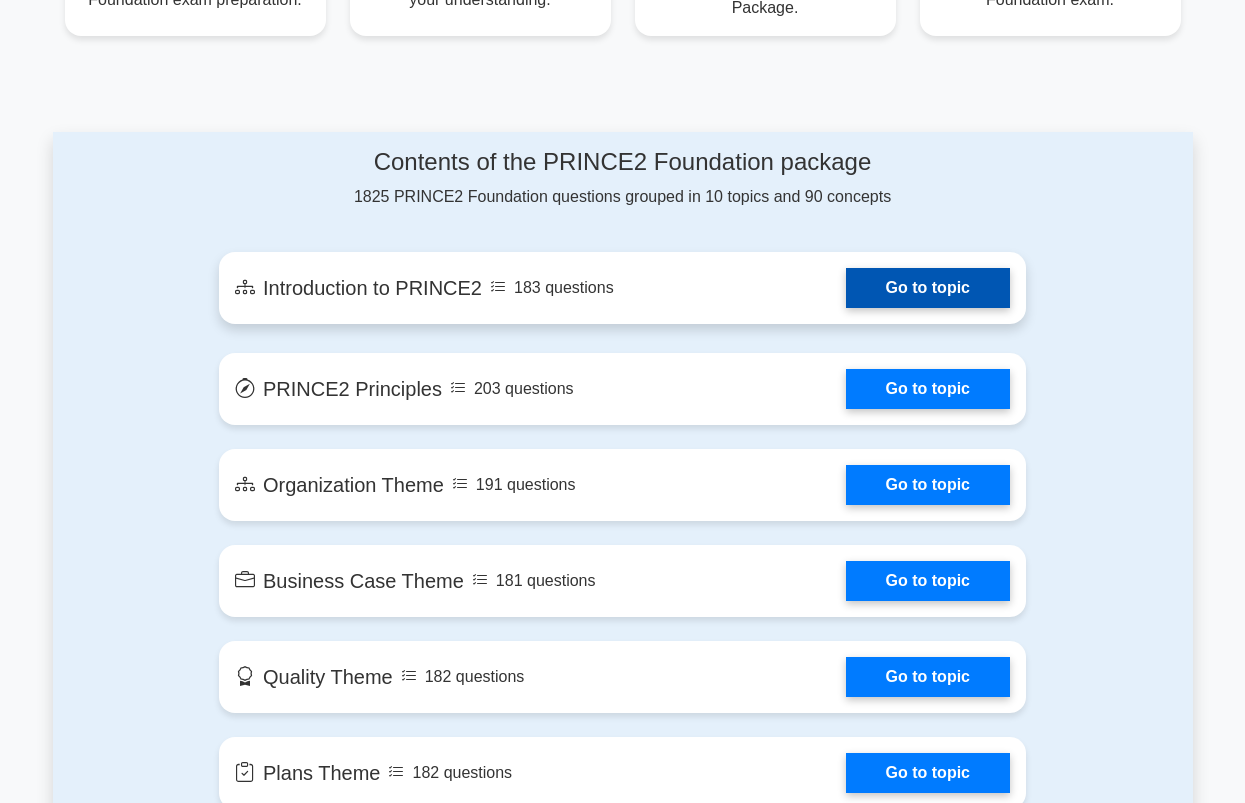 click on "Go to topic" at bounding box center (928, 288) 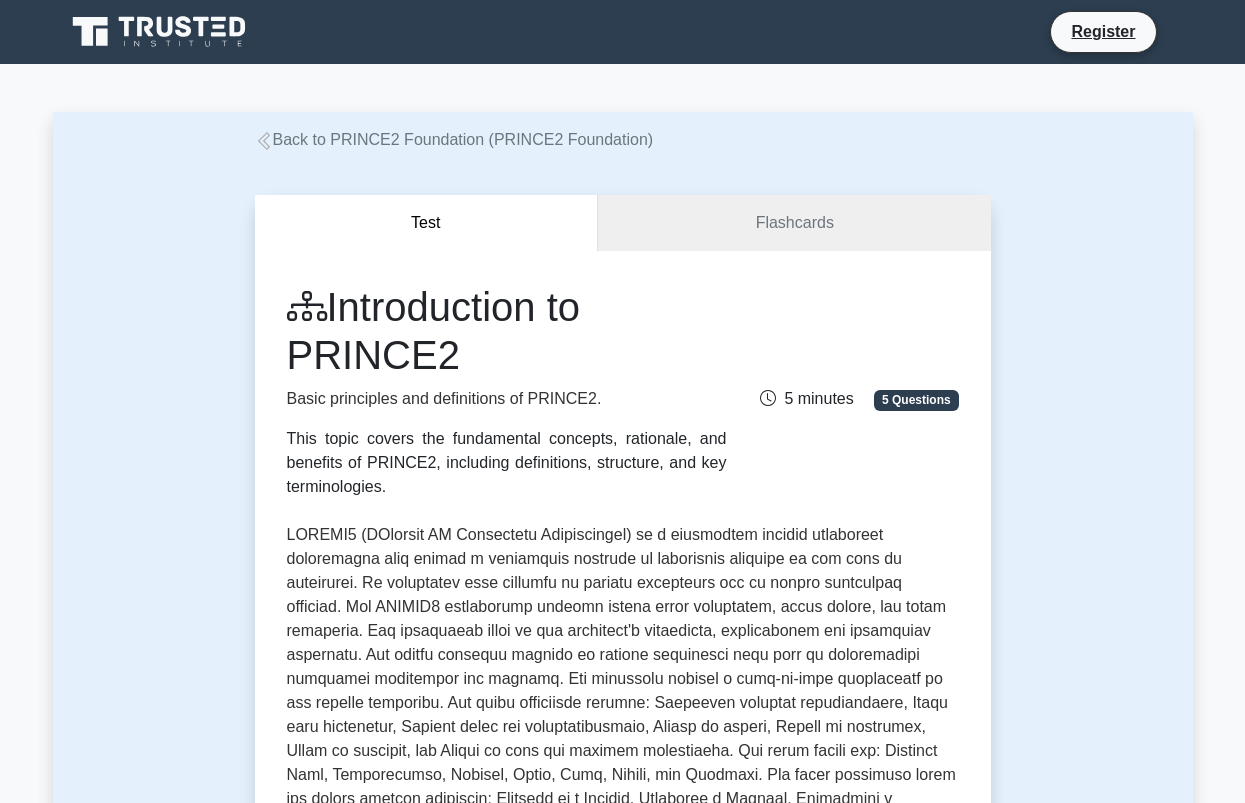 scroll, scrollTop: 0, scrollLeft: 0, axis: both 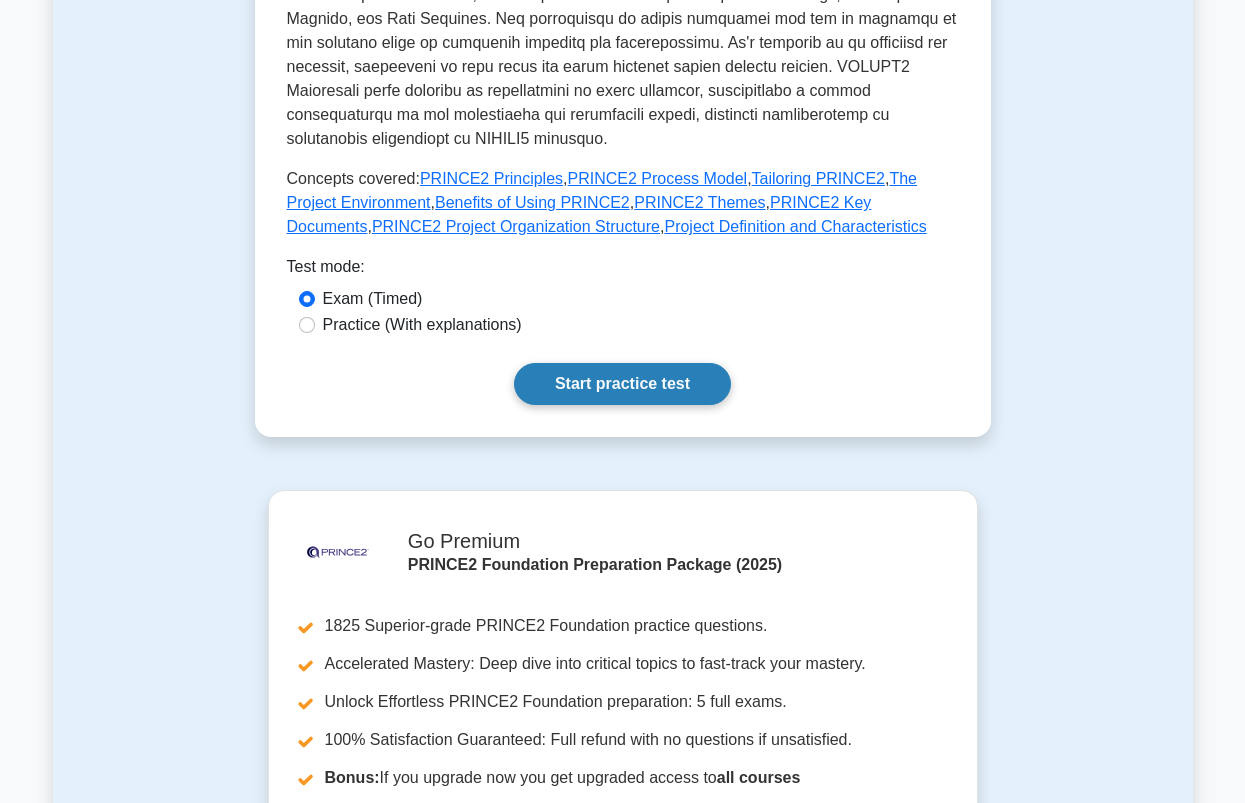click on "Start practice test" at bounding box center [622, 384] 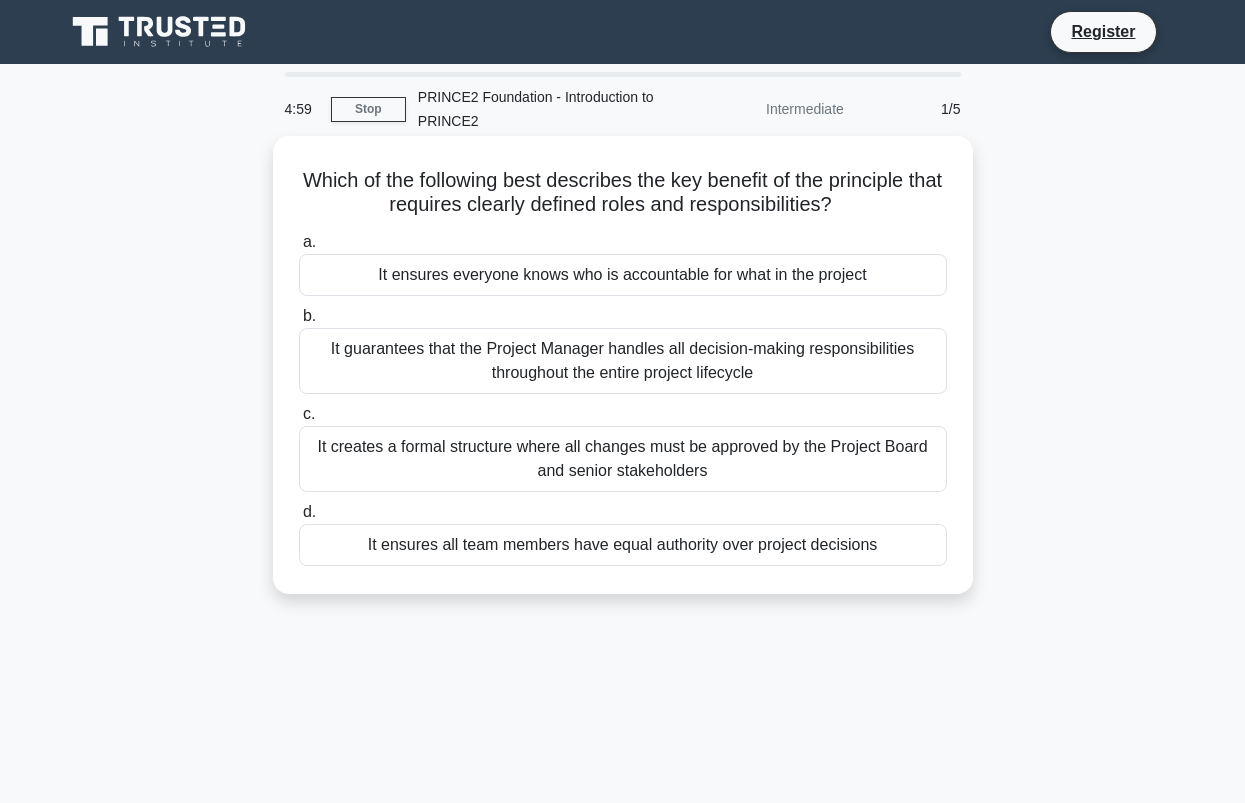 scroll, scrollTop: 0, scrollLeft: 0, axis: both 